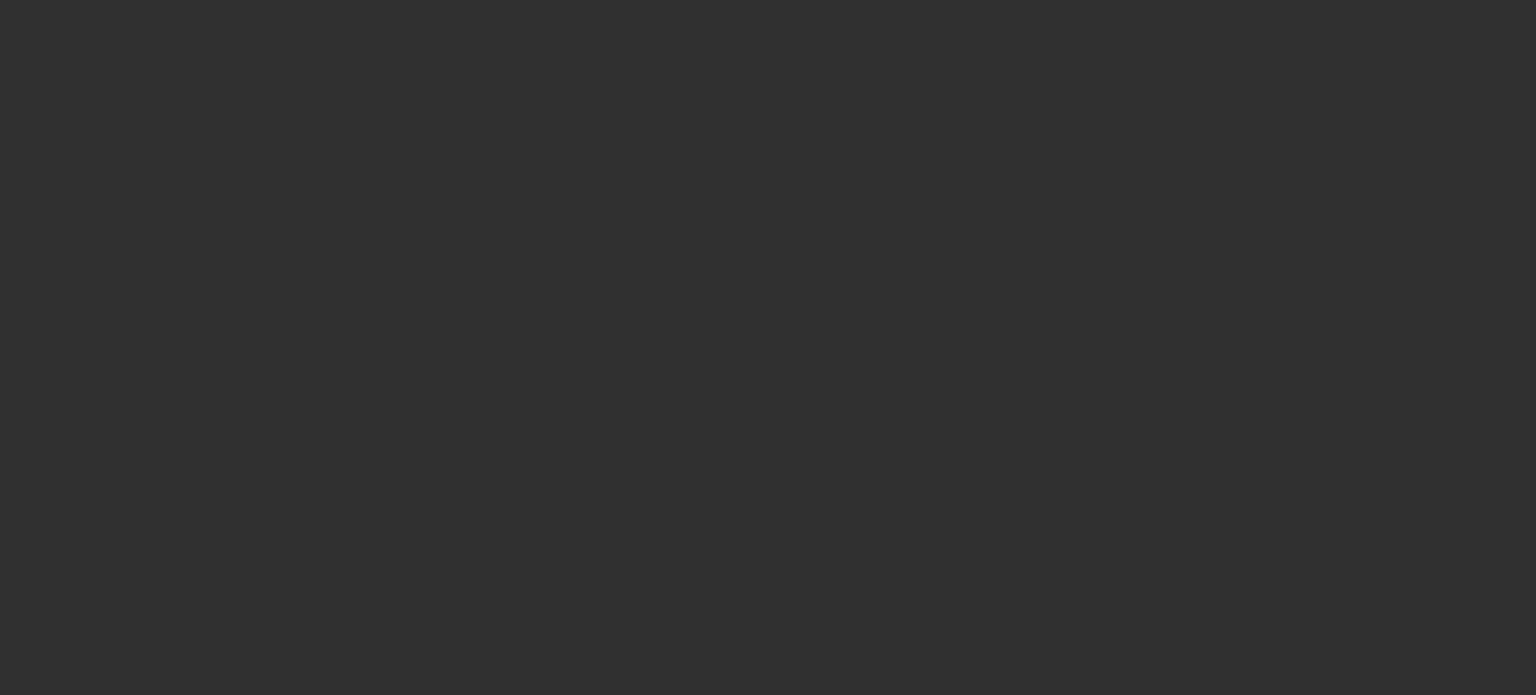 scroll, scrollTop: 0, scrollLeft: 0, axis: both 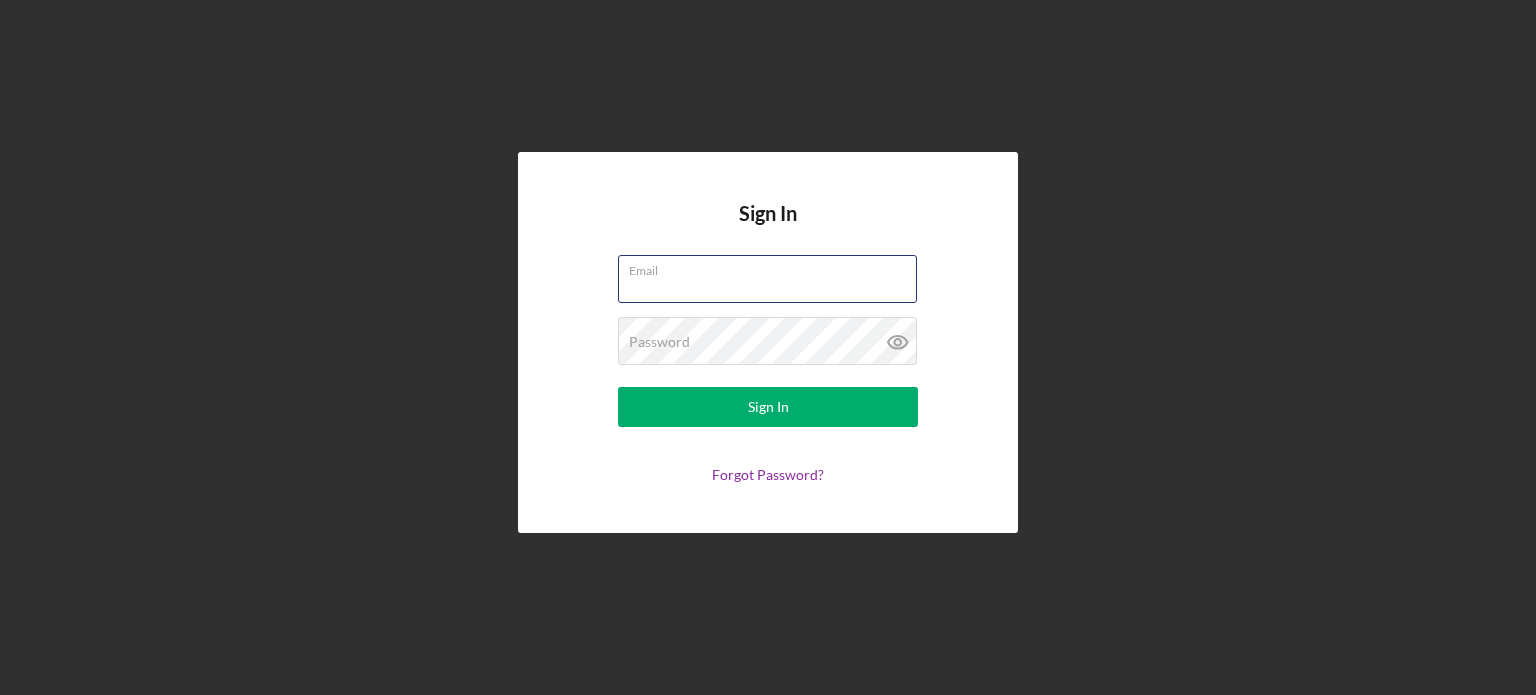 type on "[USERNAME]@[DOMAIN]" 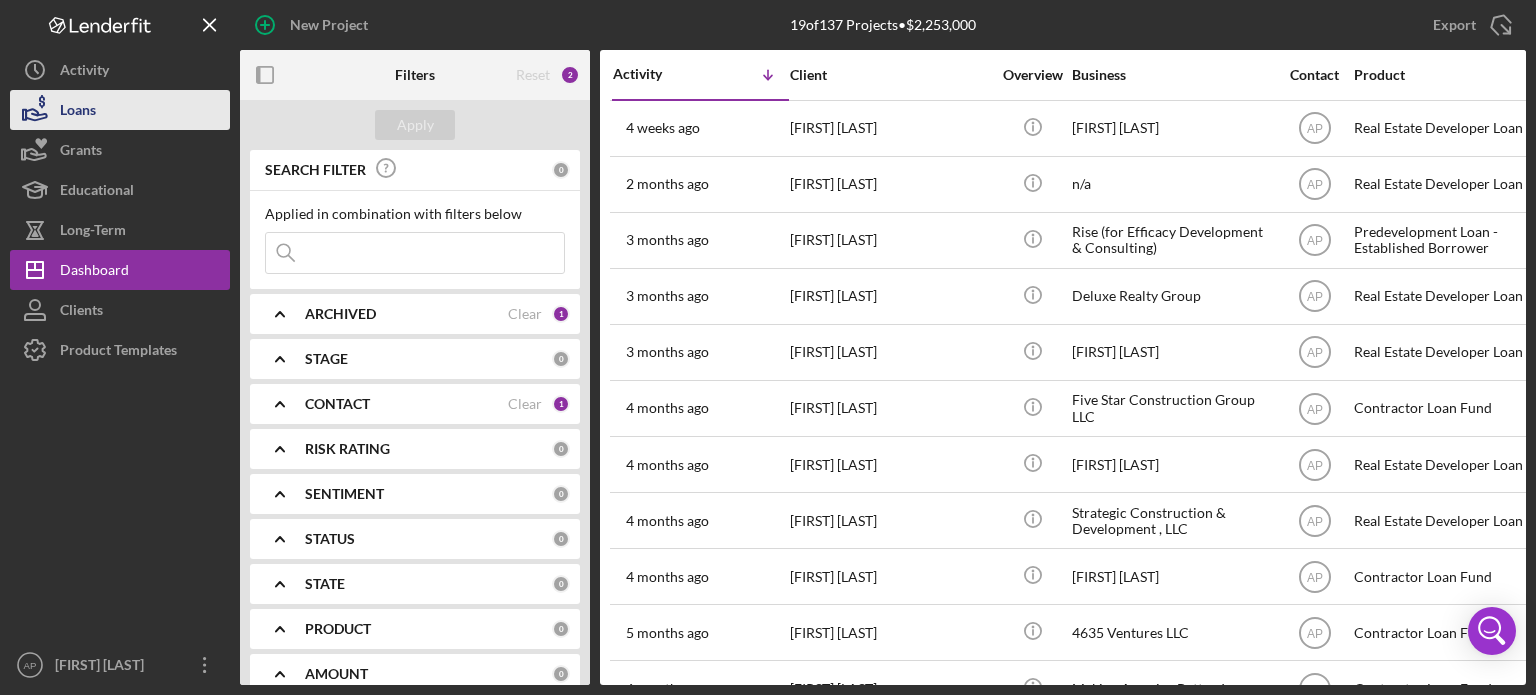 click on "Loans" at bounding box center [120, 110] 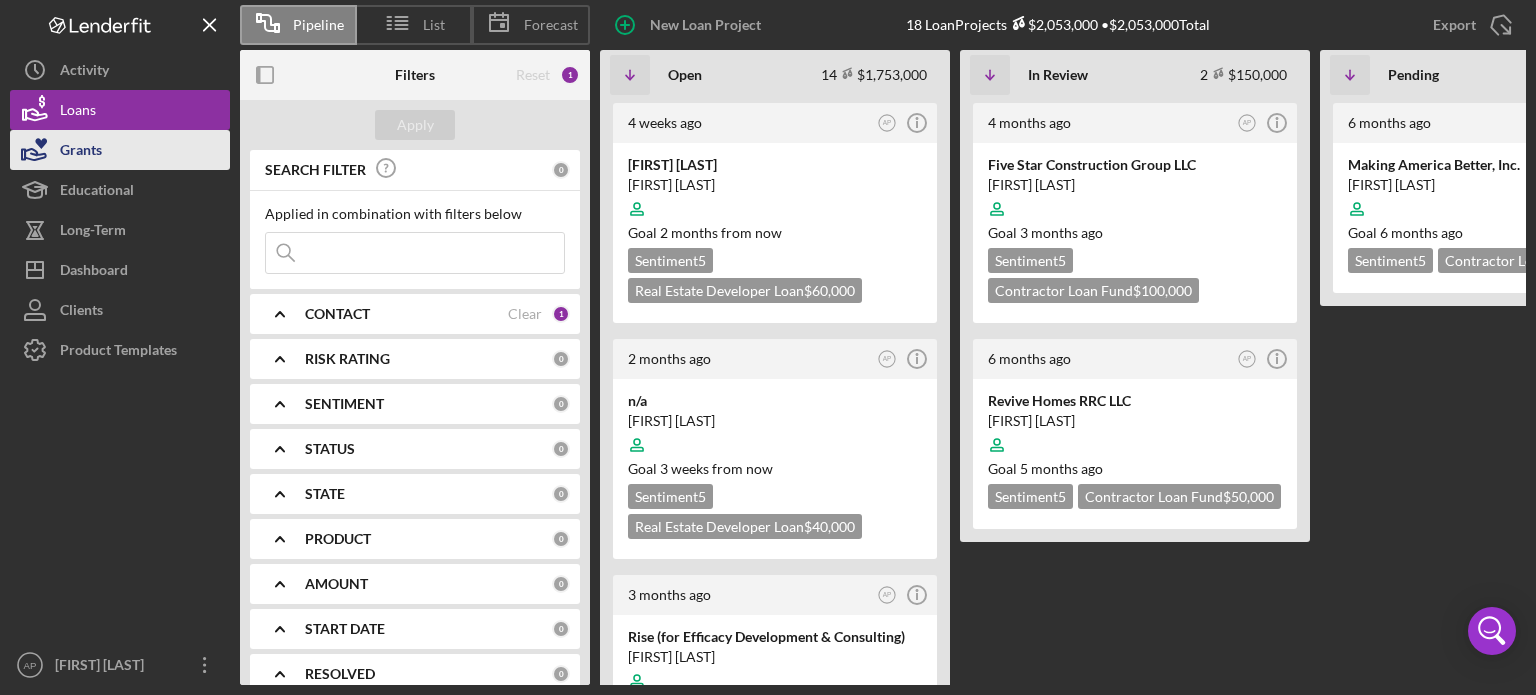 click on "Grants" at bounding box center (81, 152) 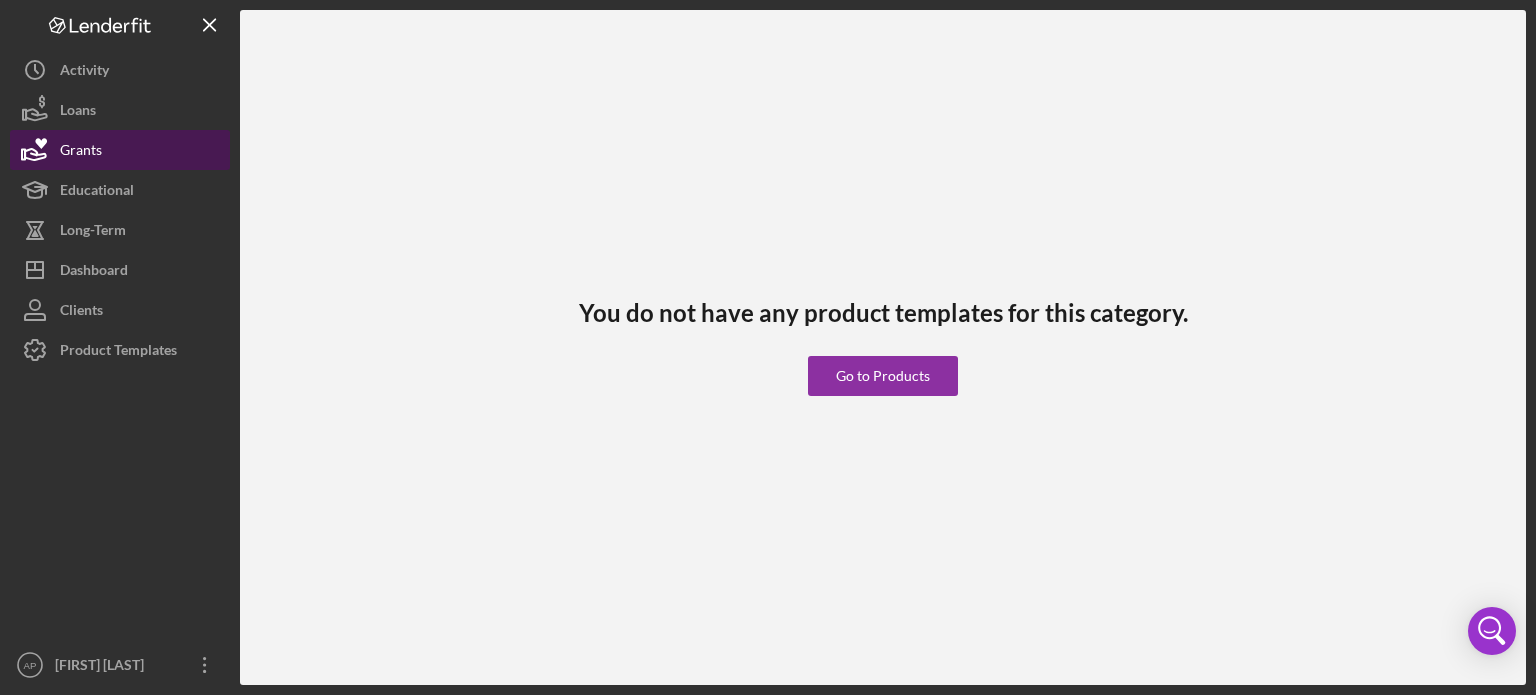click on "Grants" at bounding box center (81, 152) 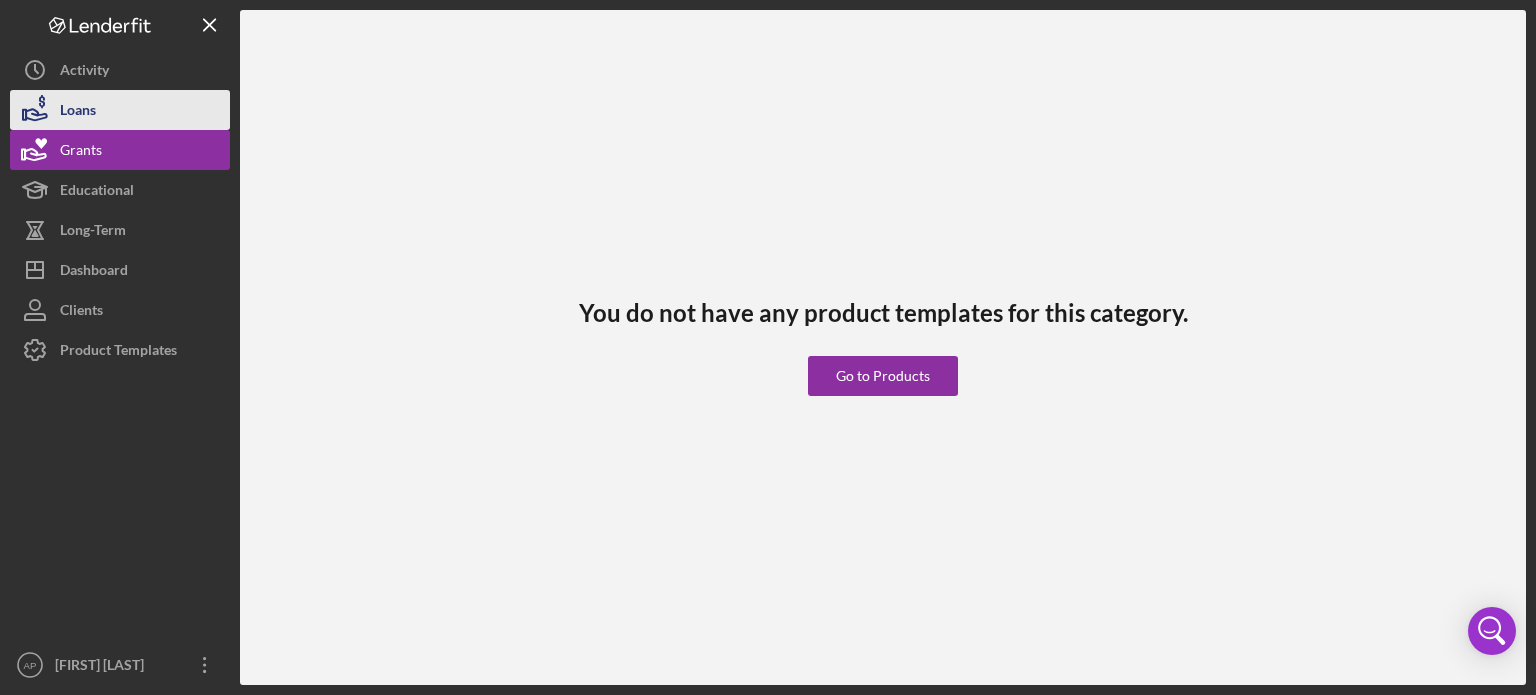 click on "Loans" at bounding box center [78, 112] 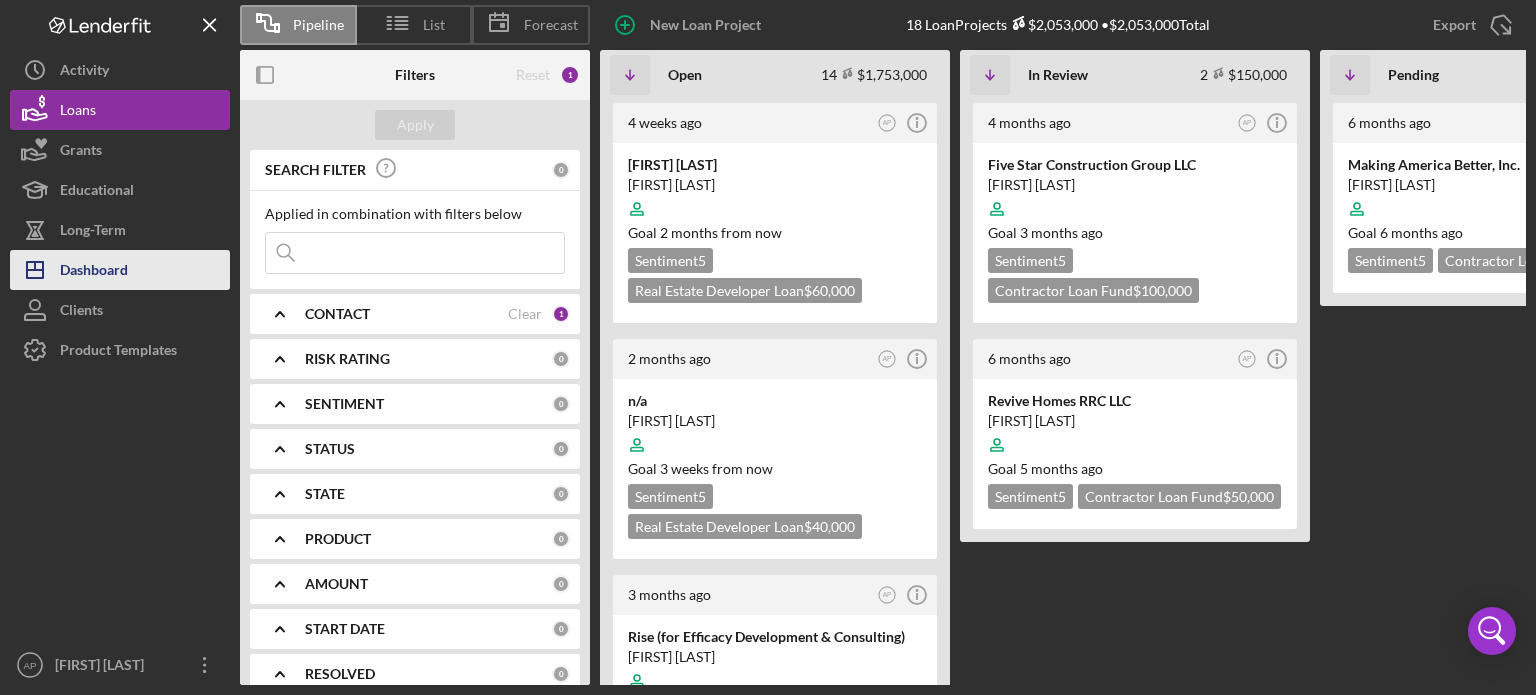 click on "Dashboard" at bounding box center [94, 272] 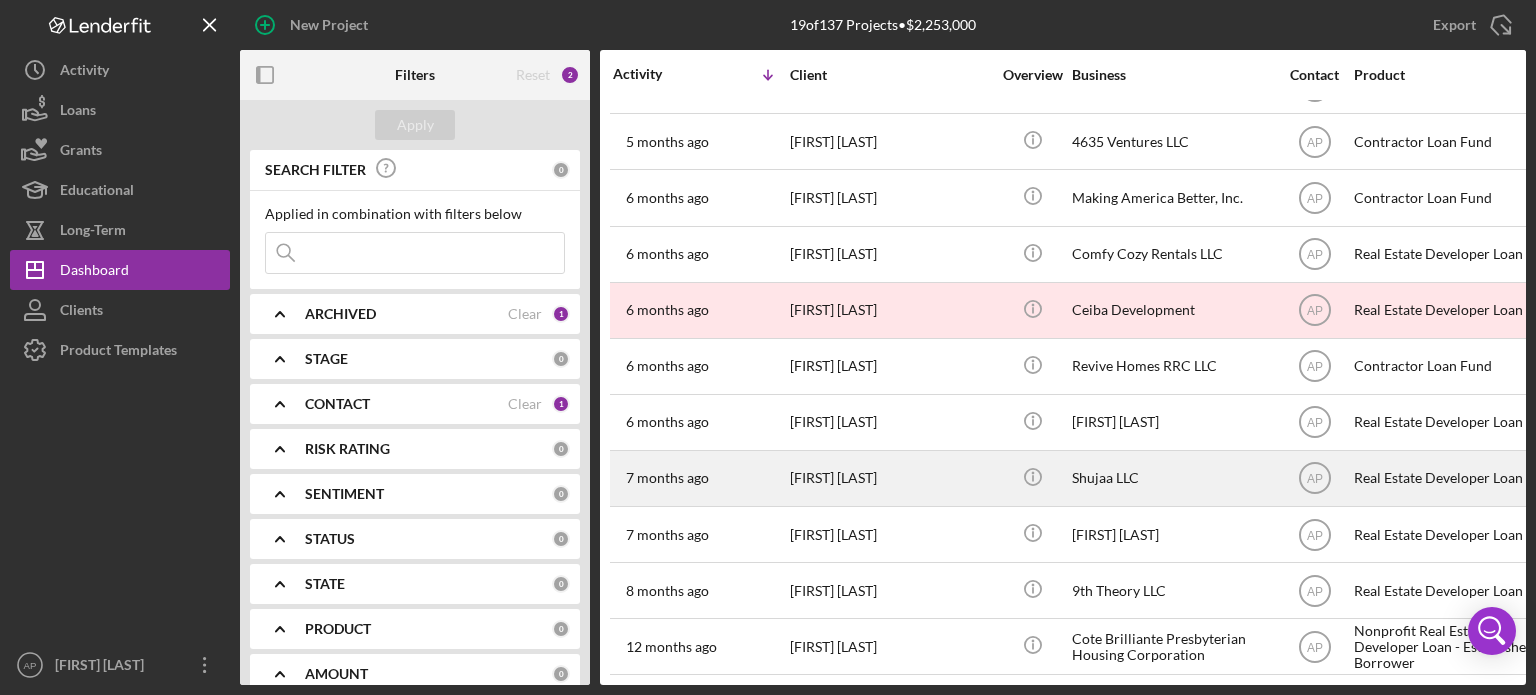 scroll, scrollTop: 505, scrollLeft: 0, axis: vertical 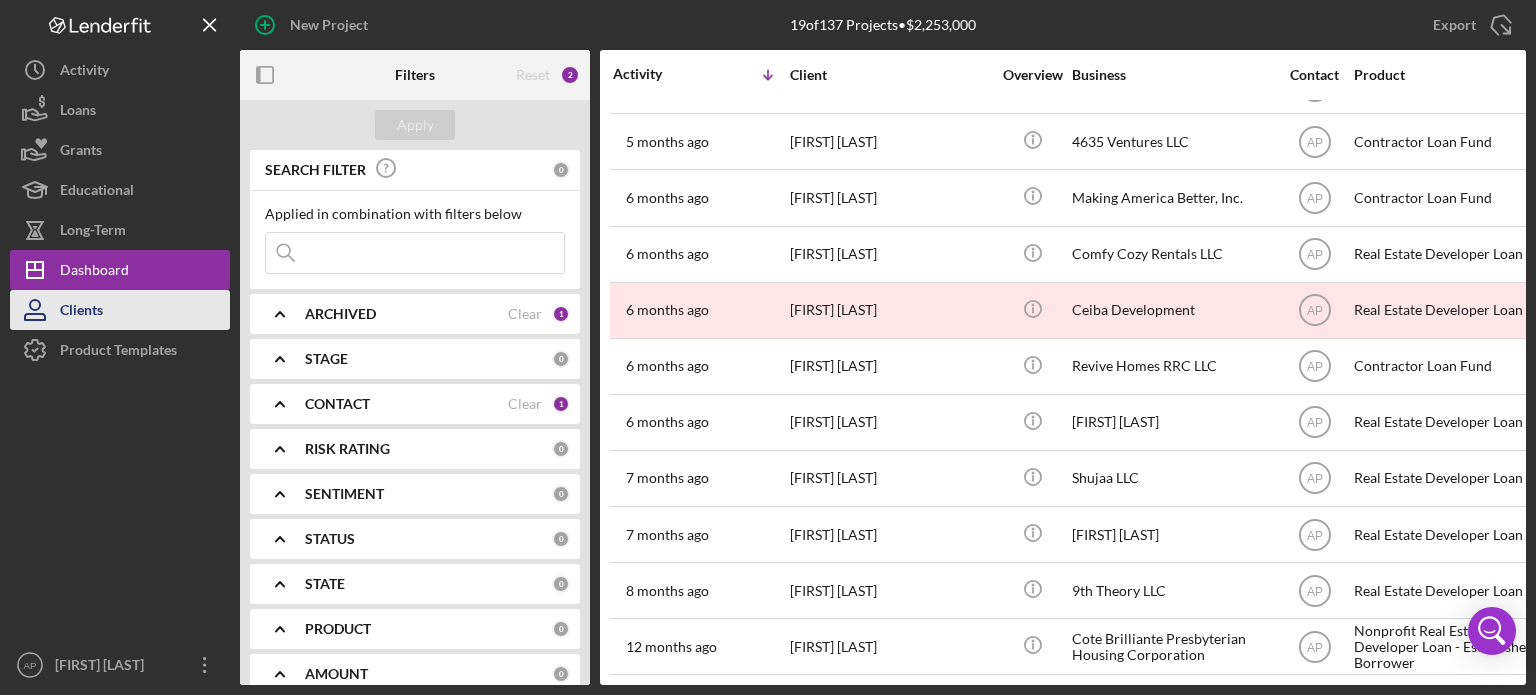 click on "Clients" at bounding box center [120, 310] 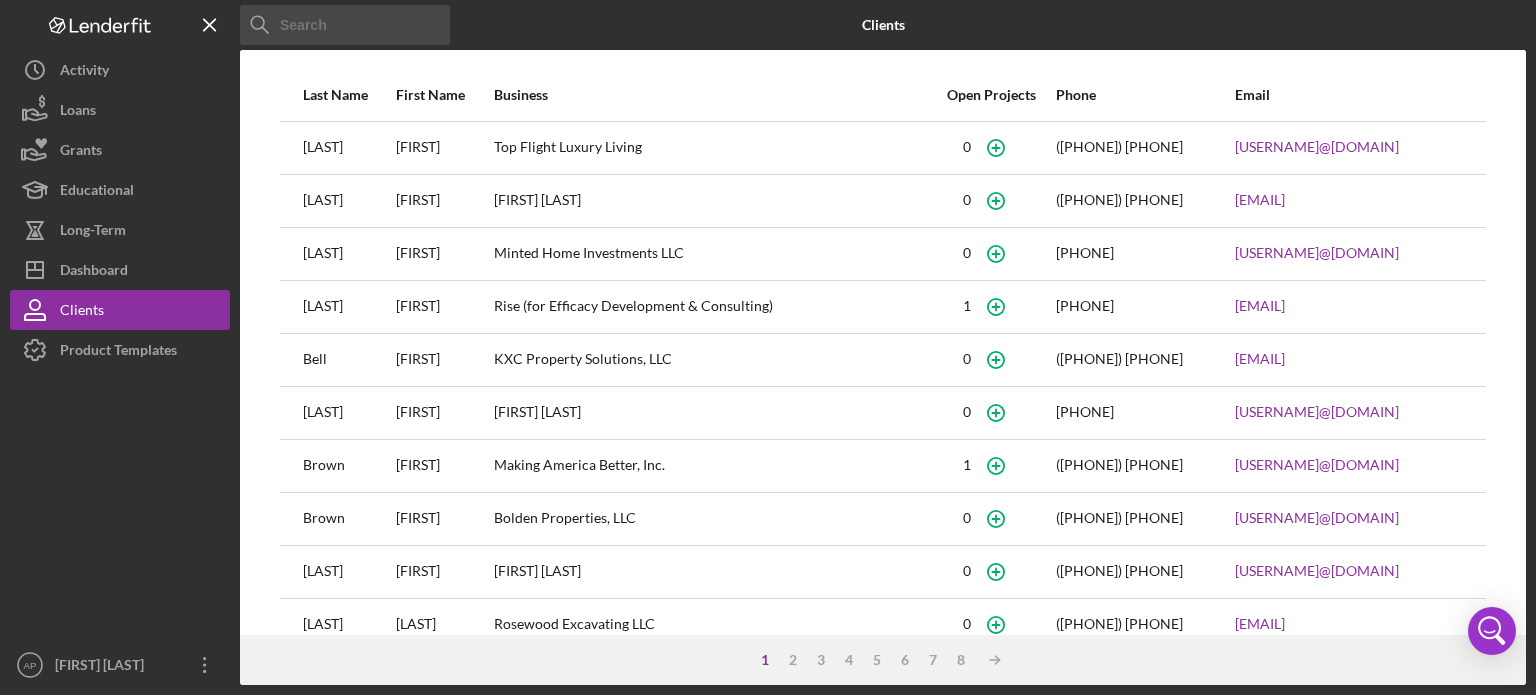 scroll, scrollTop: 296, scrollLeft: 0, axis: vertical 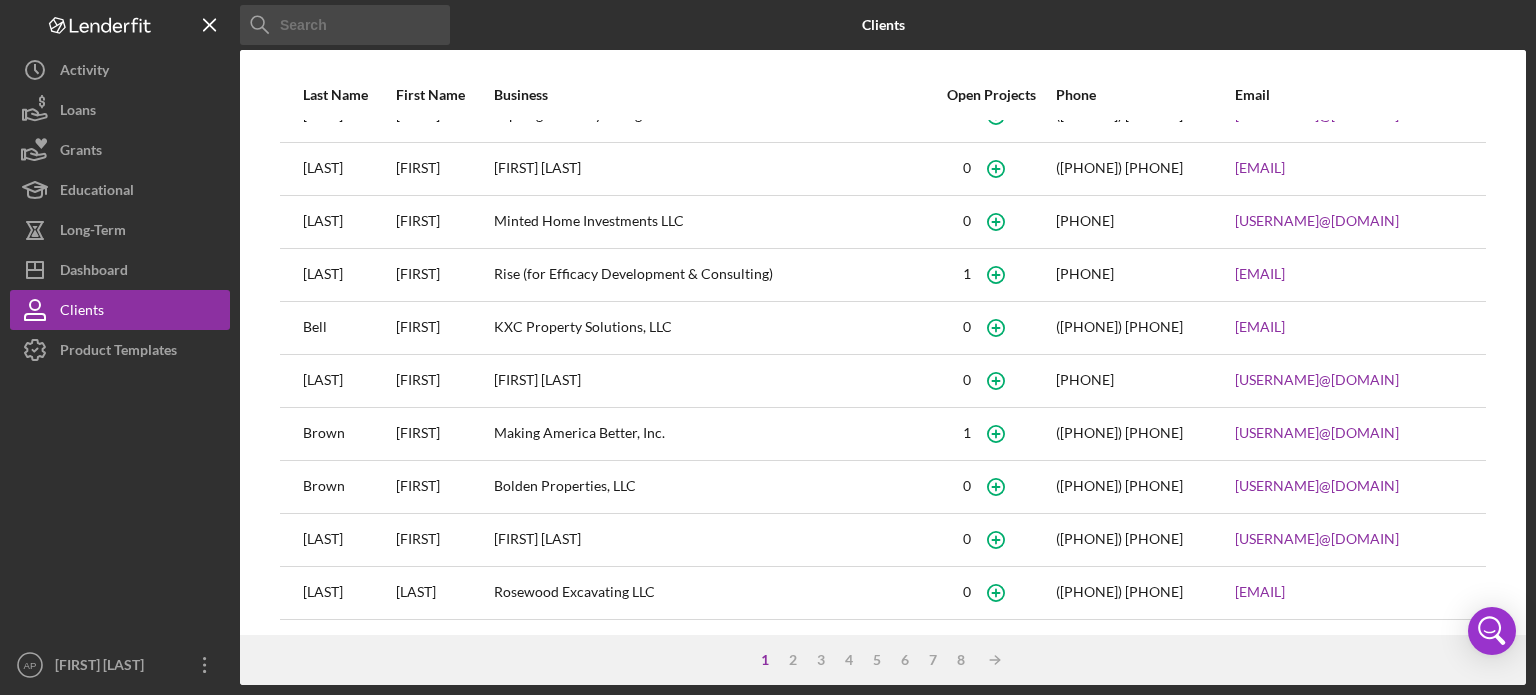 click on "First Name" at bounding box center (444, 95) 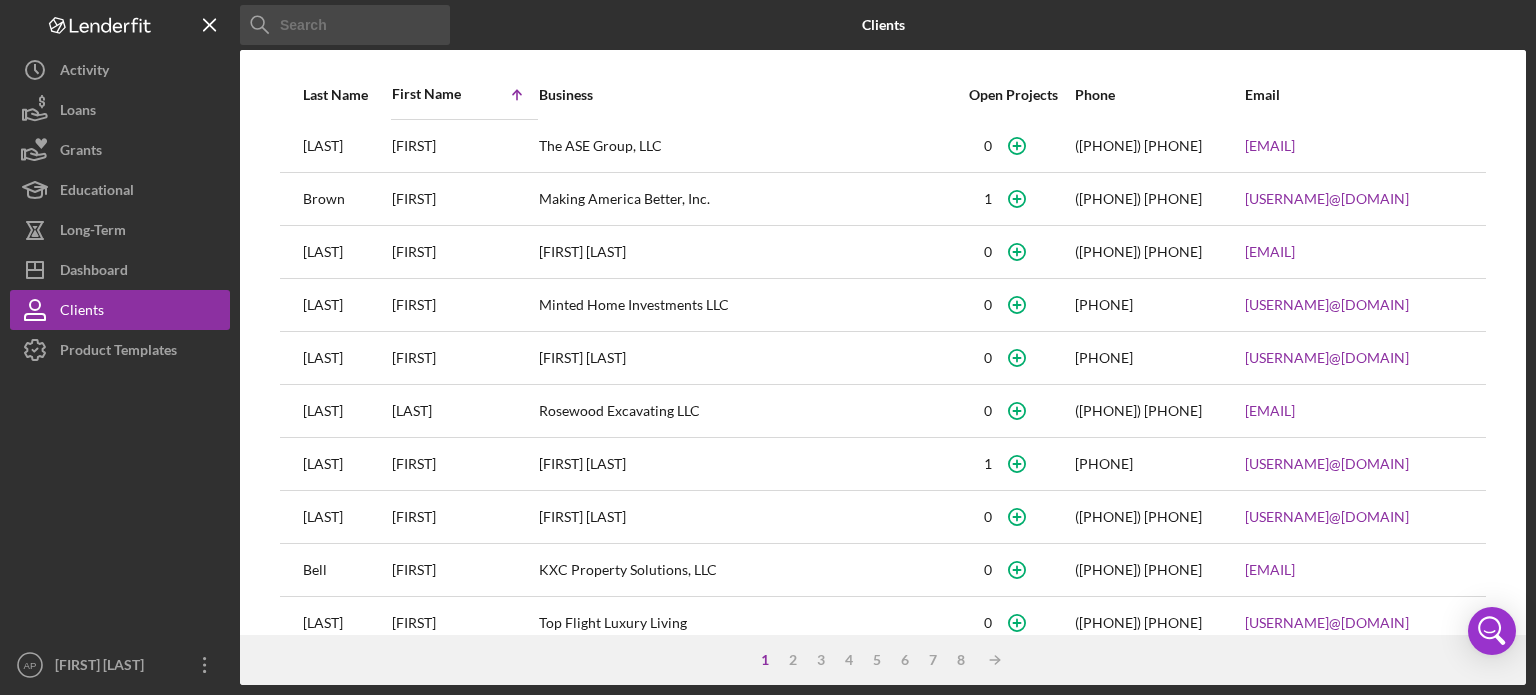 scroll, scrollTop: 0, scrollLeft: 0, axis: both 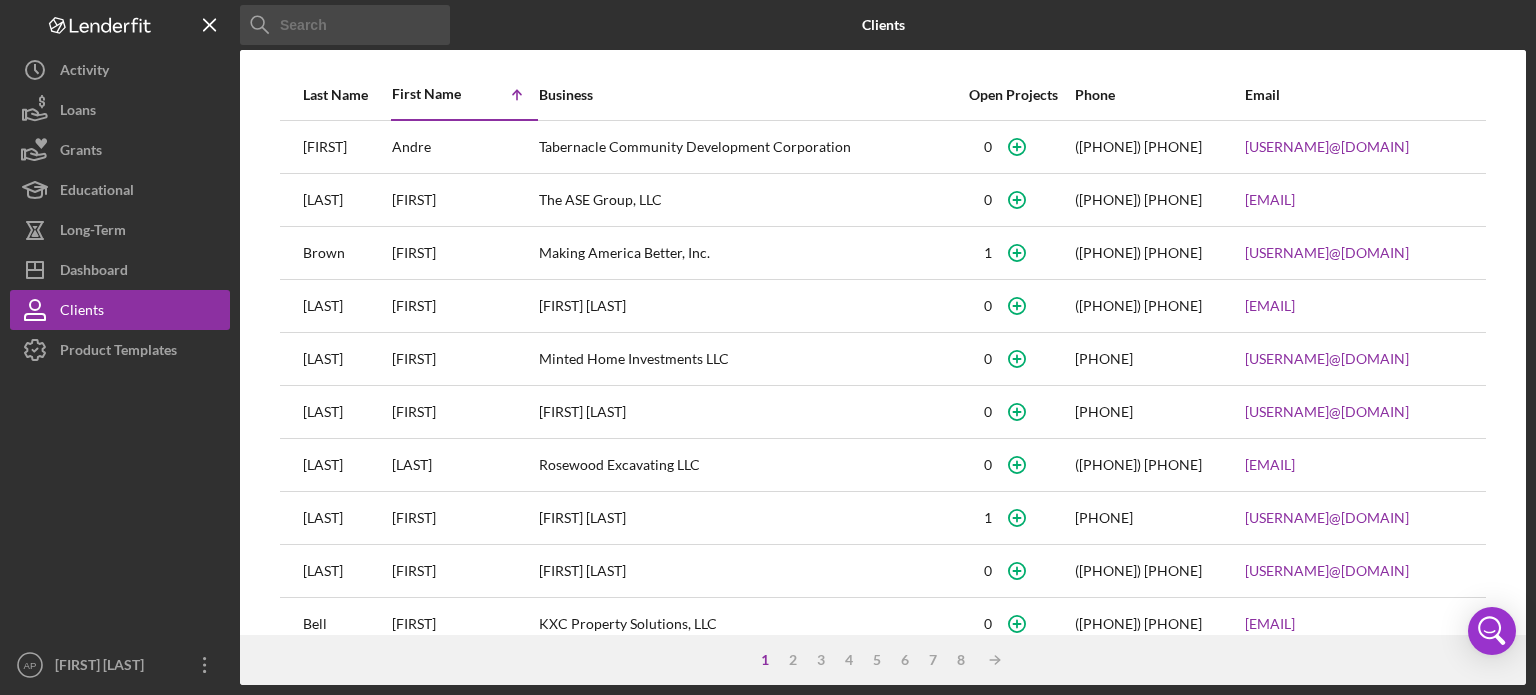 click on "First Name" at bounding box center [428, 94] 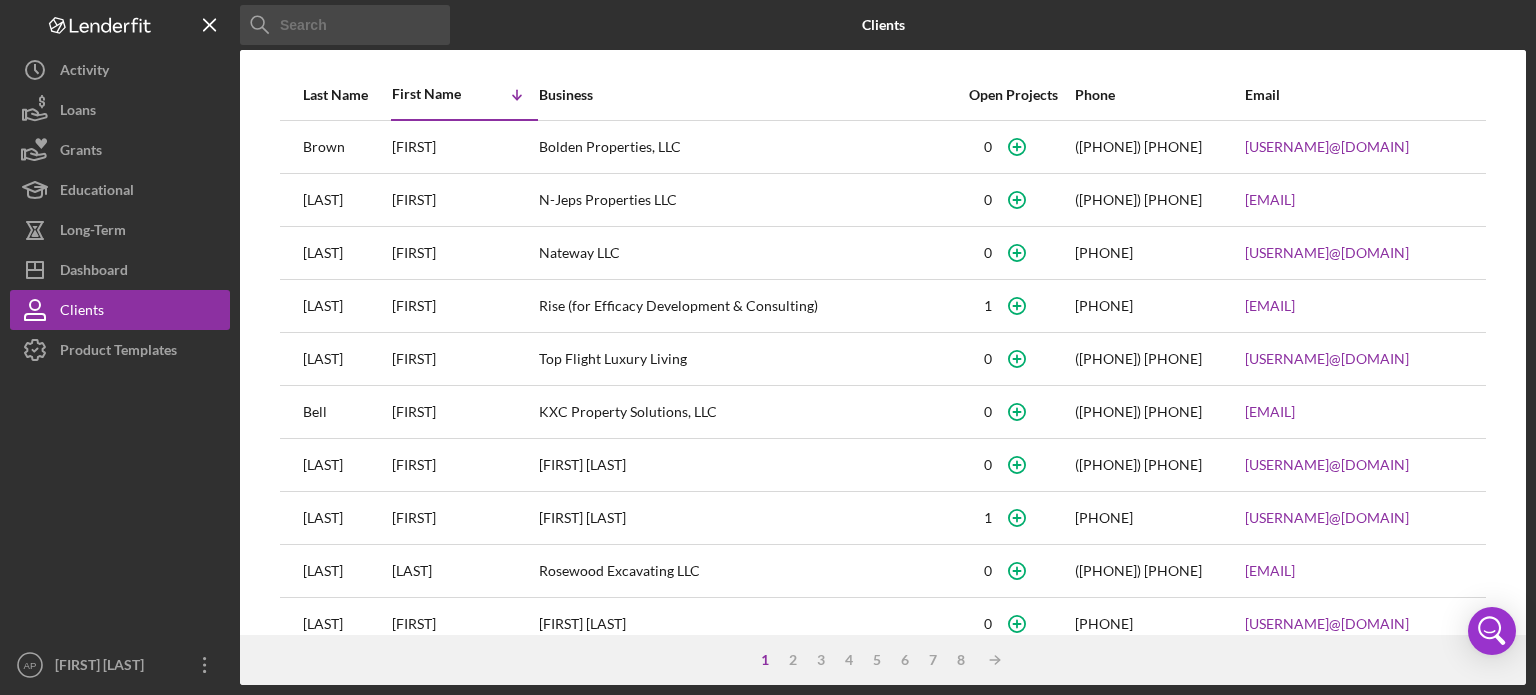 click on "First Name" at bounding box center (428, 94) 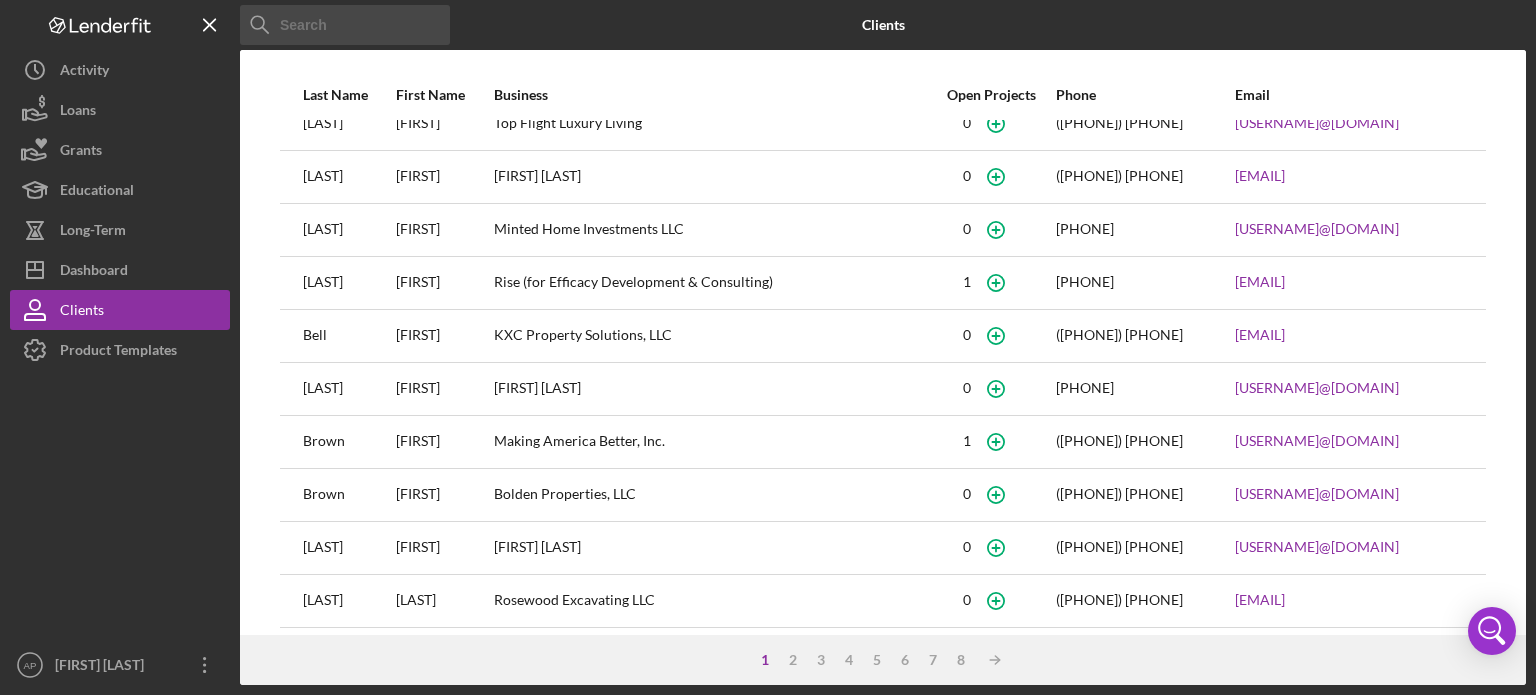 scroll, scrollTop: 296, scrollLeft: 0, axis: vertical 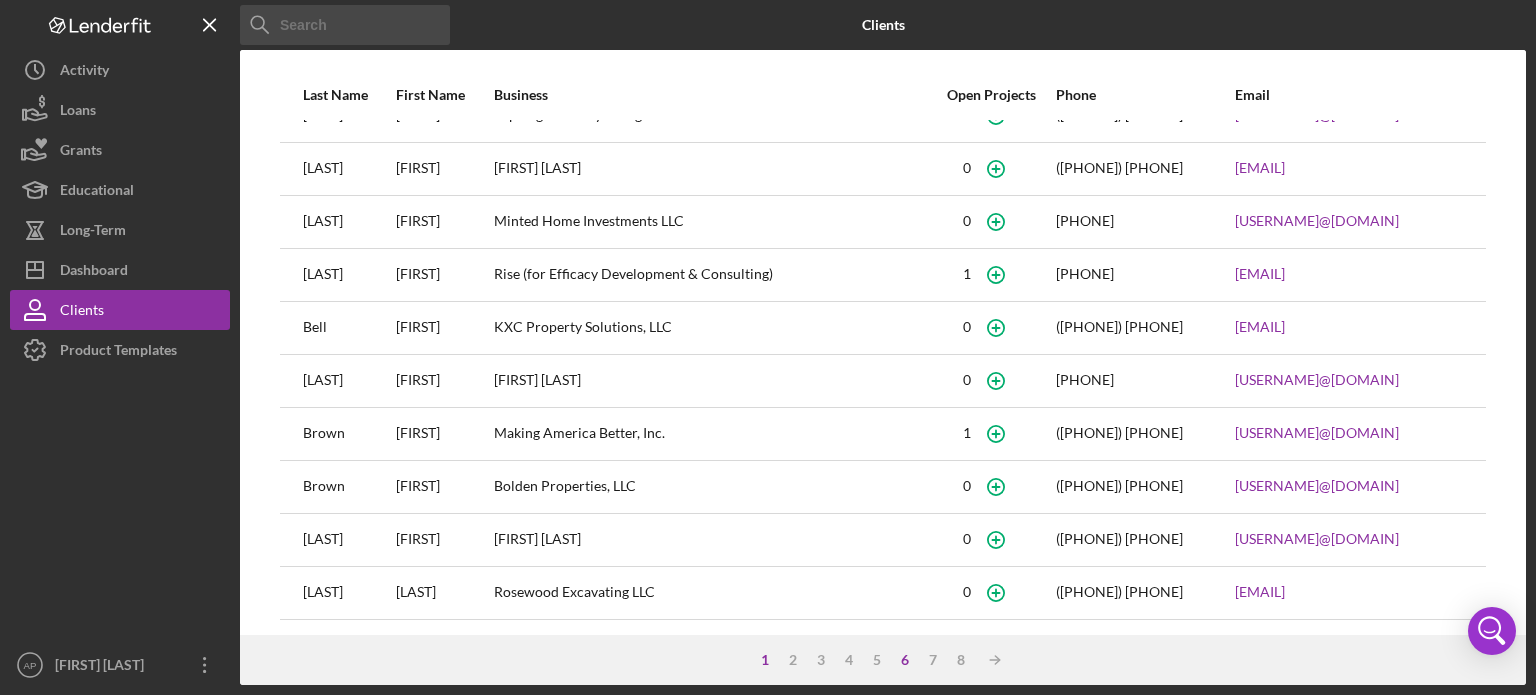 click on "6" at bounding box center (905, 660) 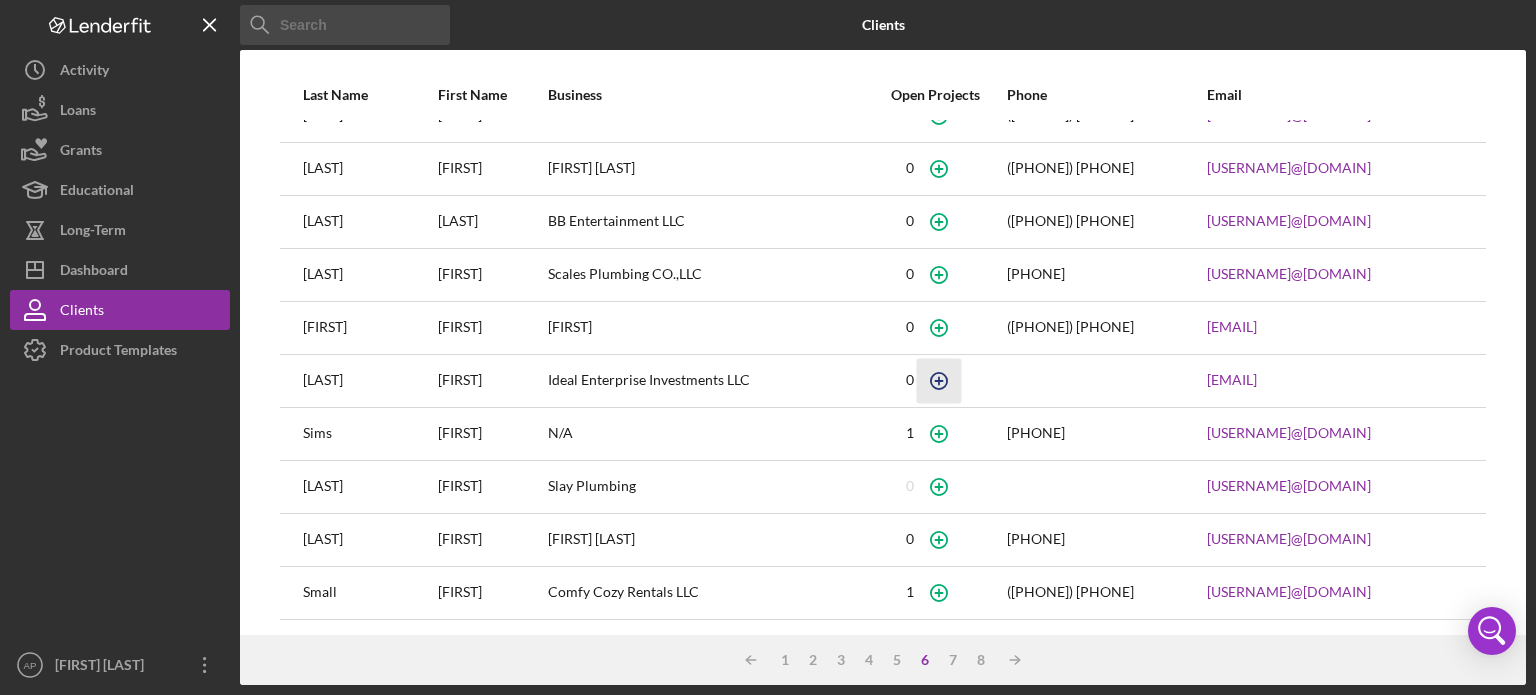 click 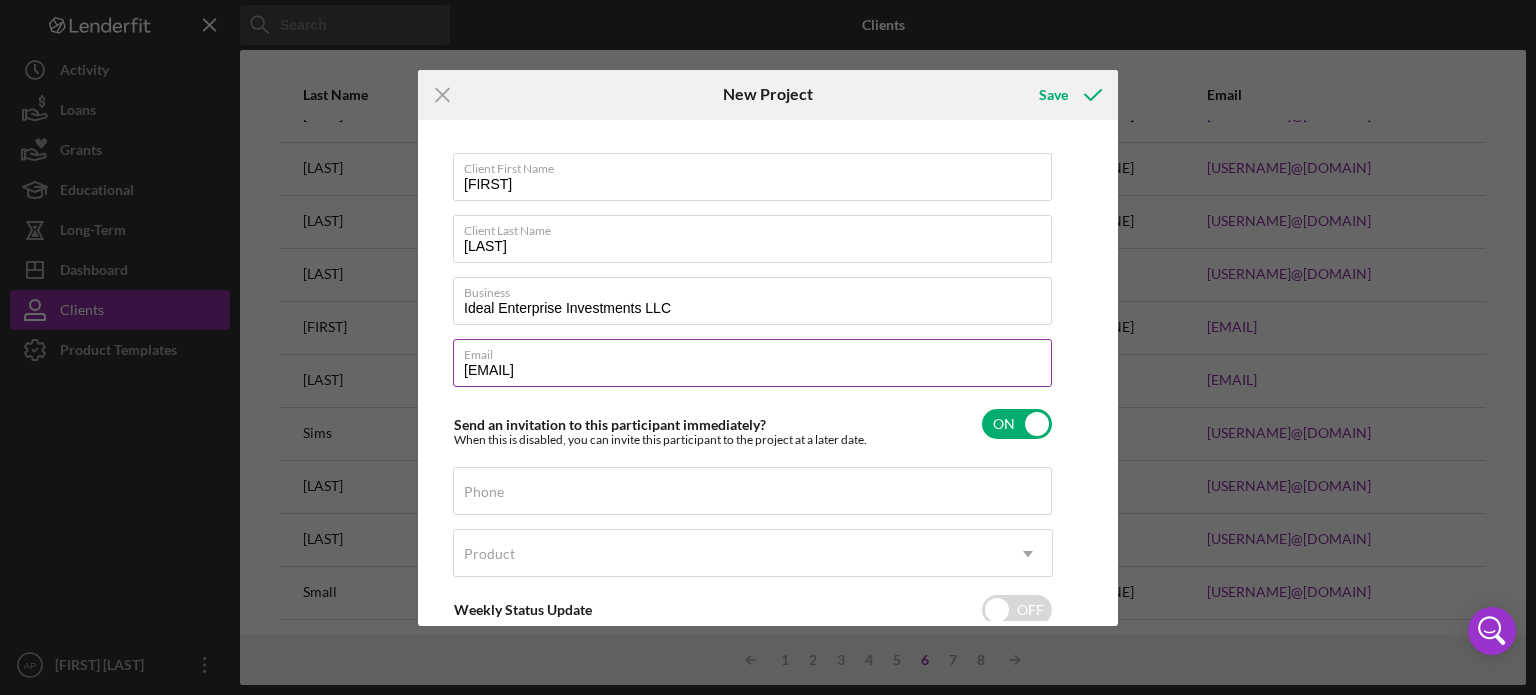scroll, scrollTop: 0, scrollLeft: 0, axis: both 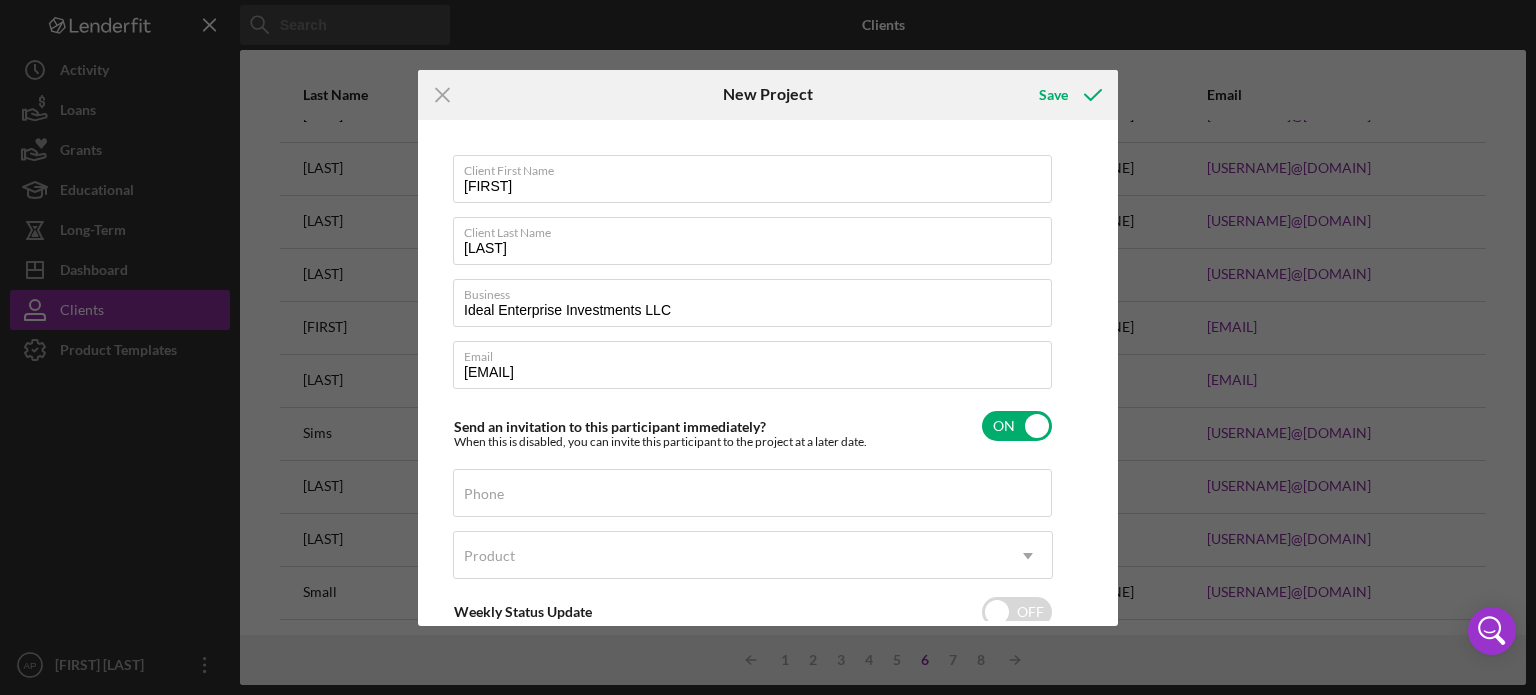 click on "Icon/Menu Close" 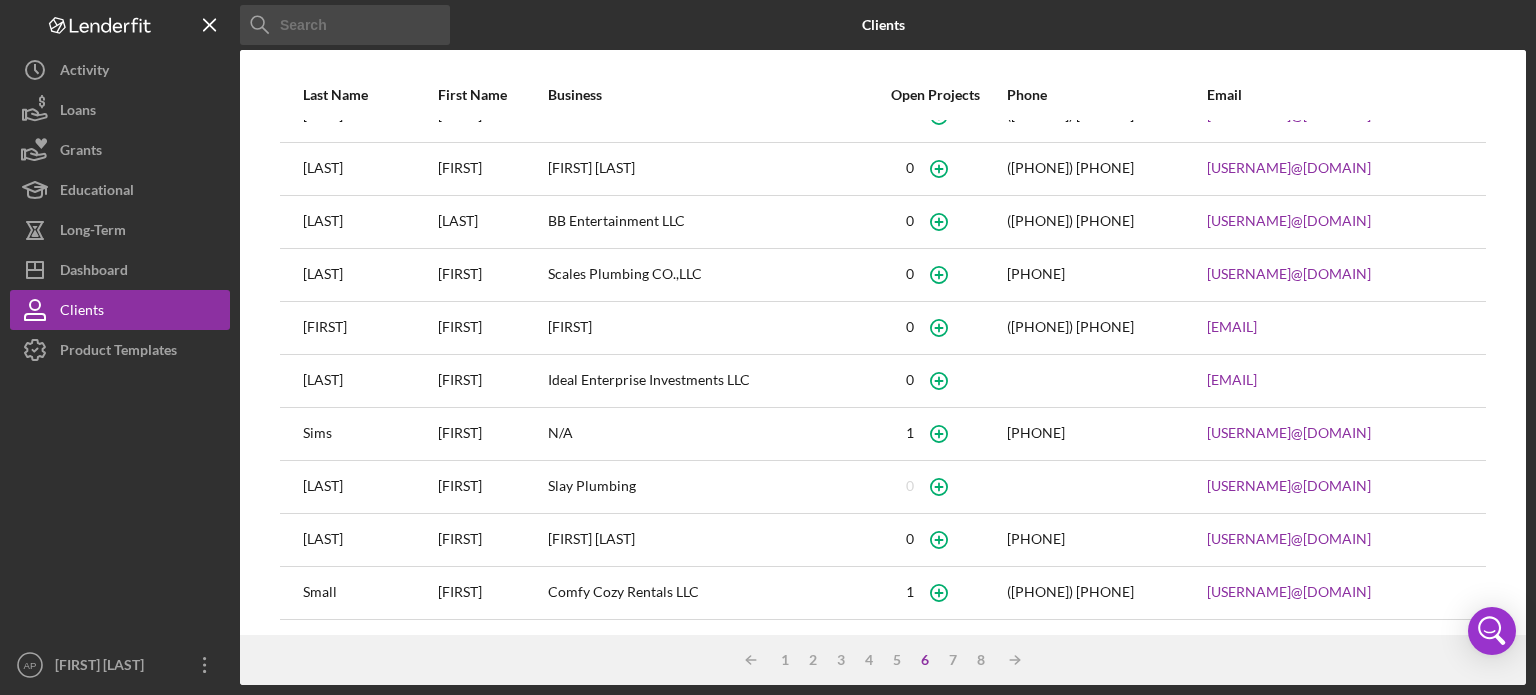 click at bounding box center (291, 380) 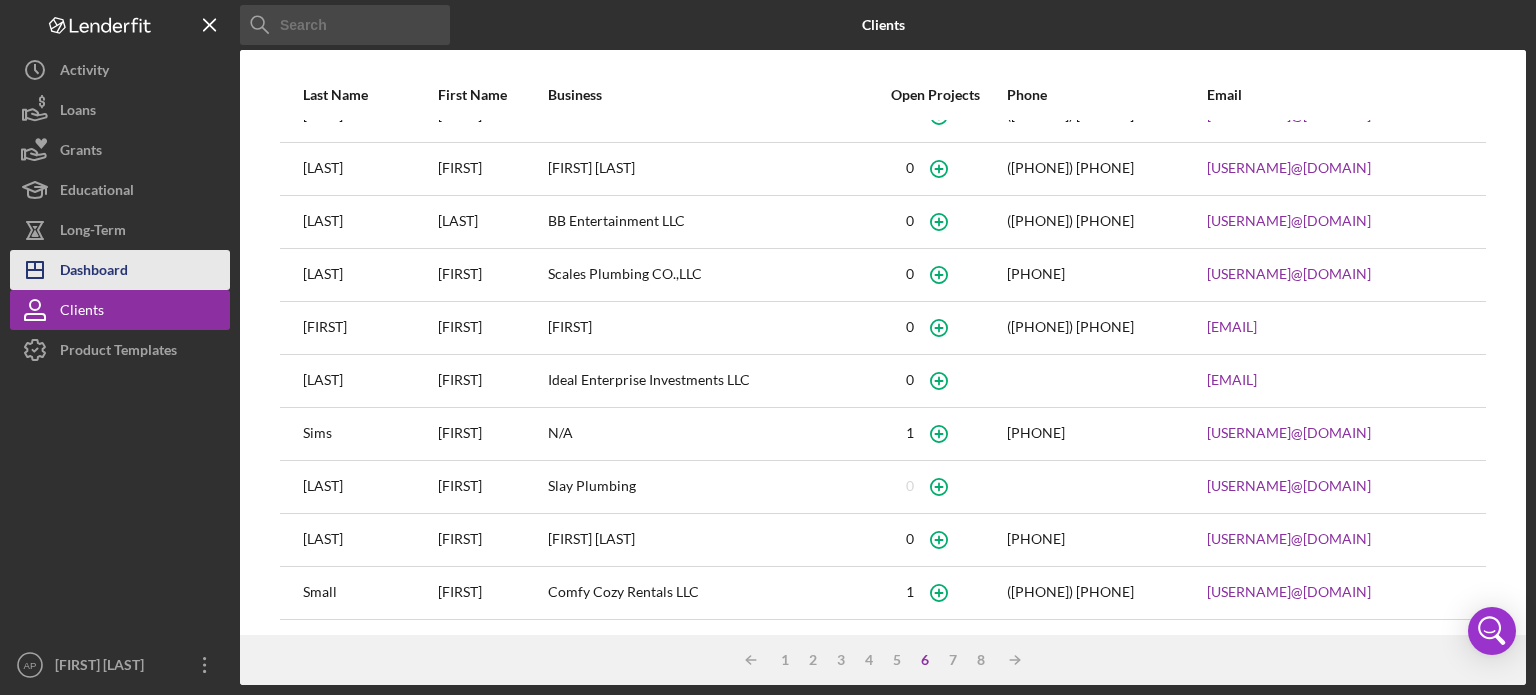 click on "Dashboard" at bounding box center [94, 272] 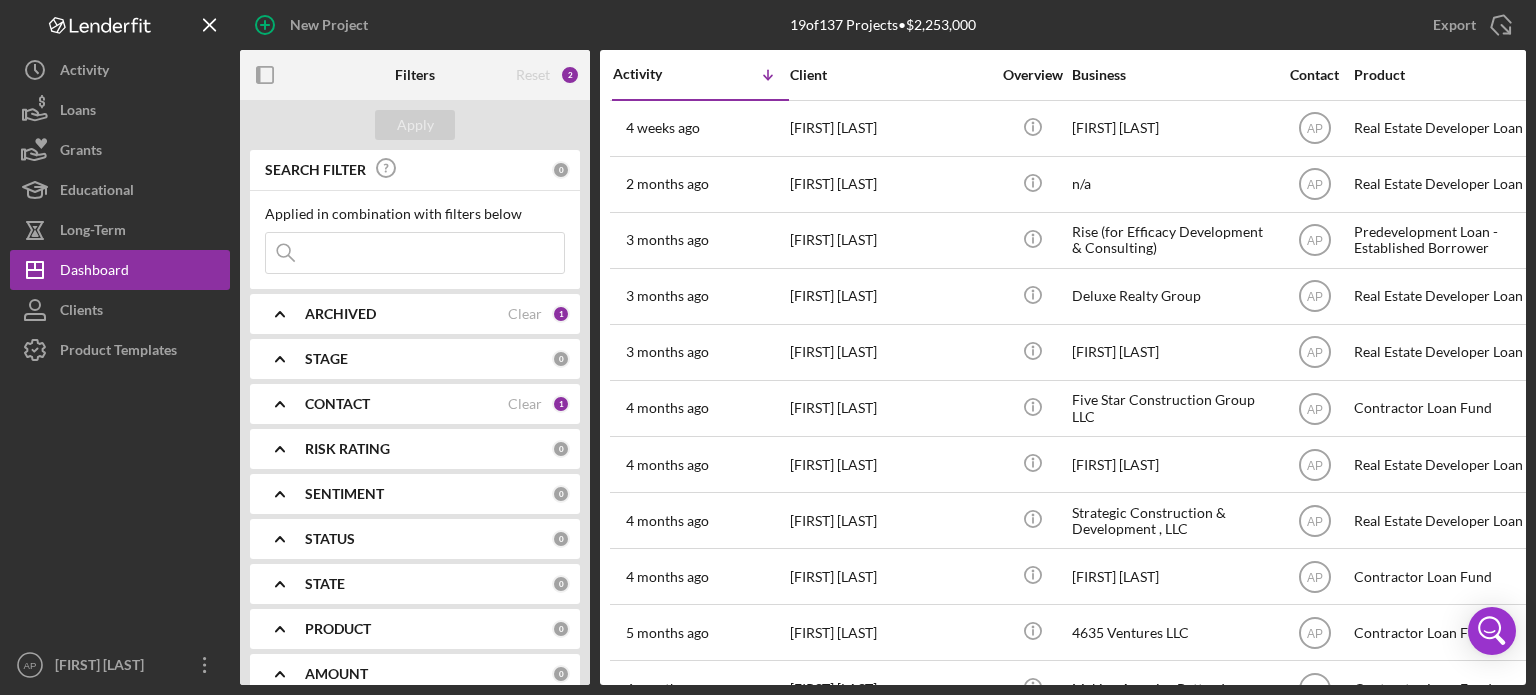 click on "ARCHIVED" at bounding box center (340, 314) 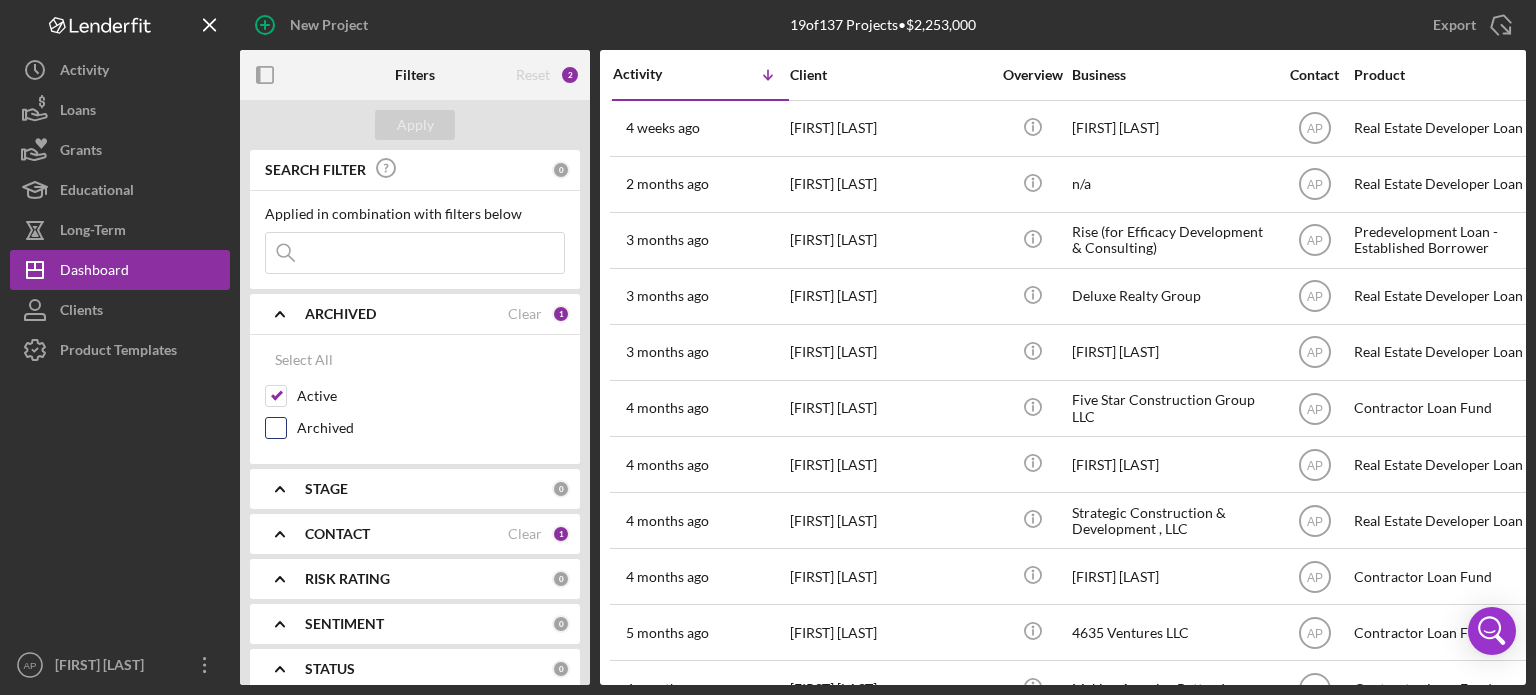 click on "Archived" at bounding box center (276, 428) 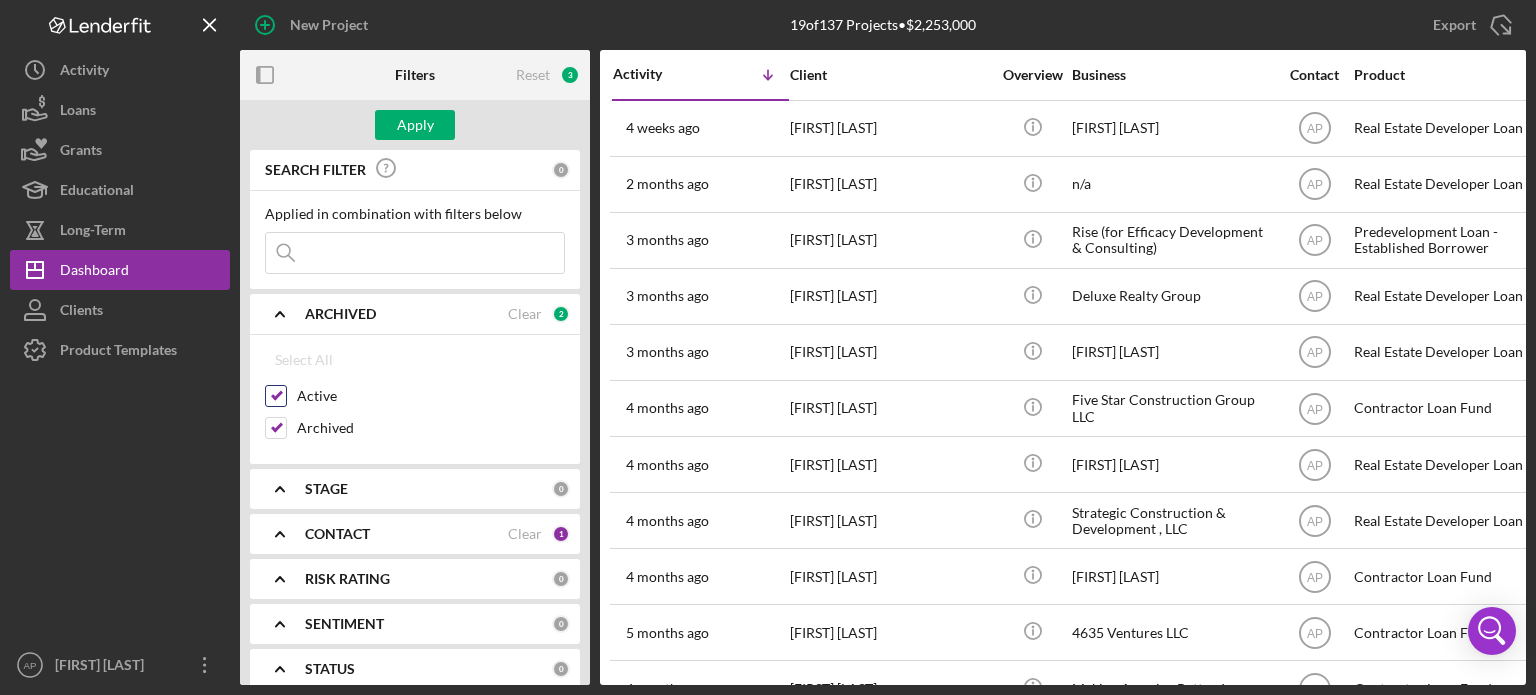 click on "Active" at bounding box center (276, 396) 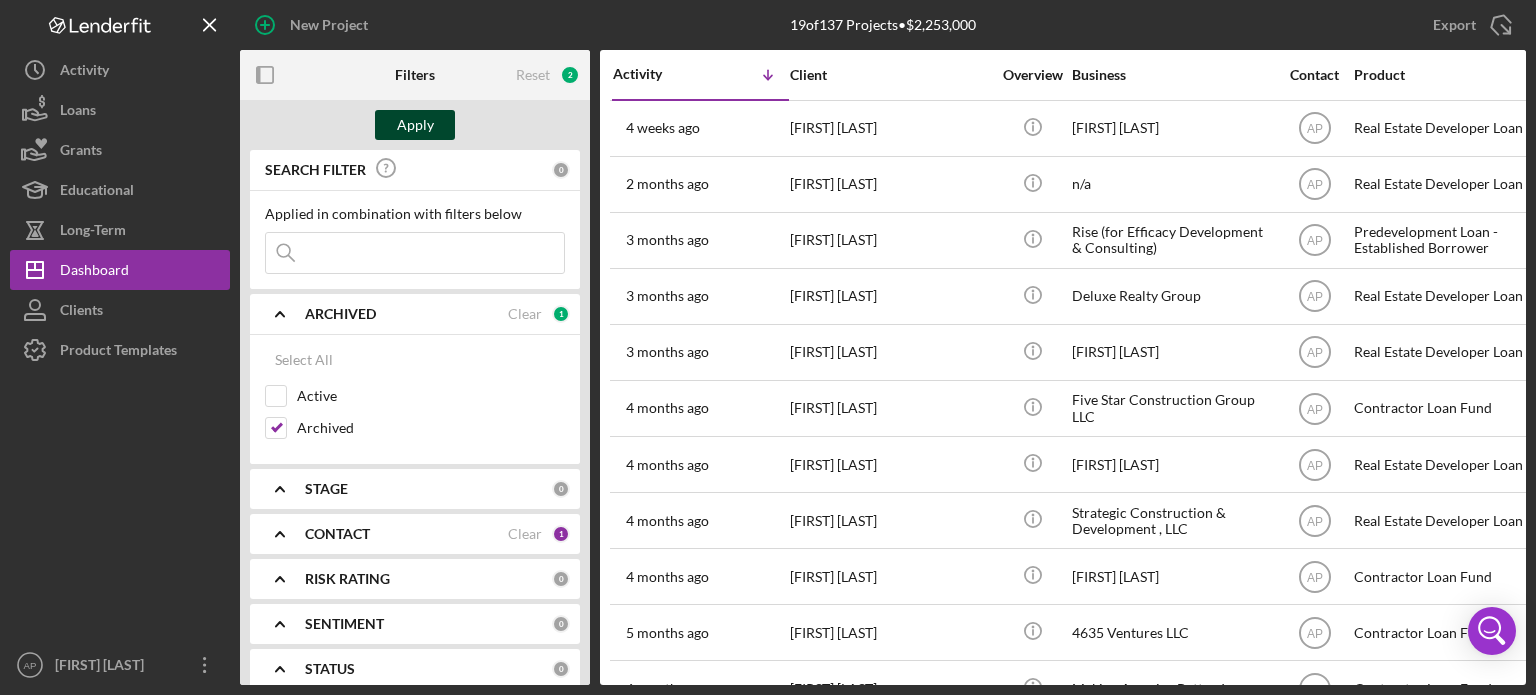 click on "Apply" at bounding box center (415, 125) 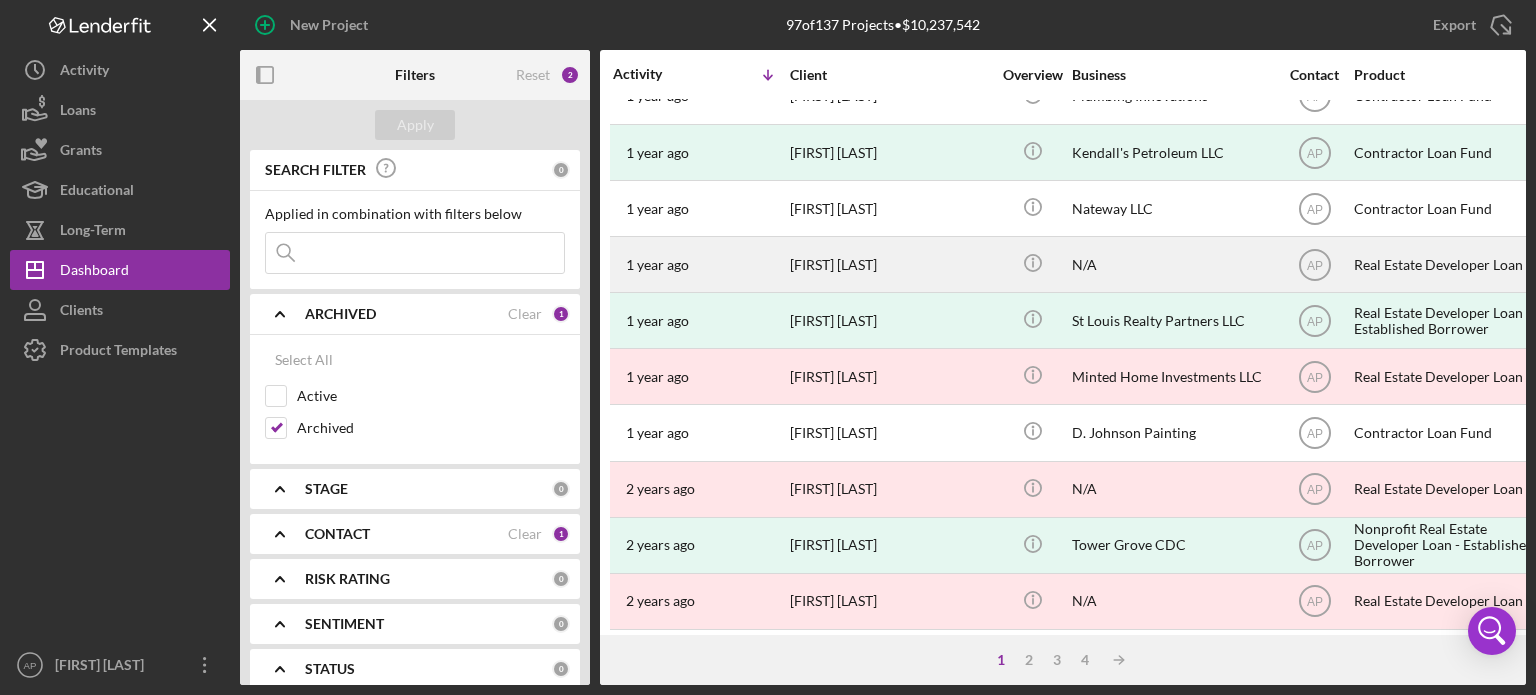 scroll, scrollTop: 892, scrollLeft: 0, axis: vertical 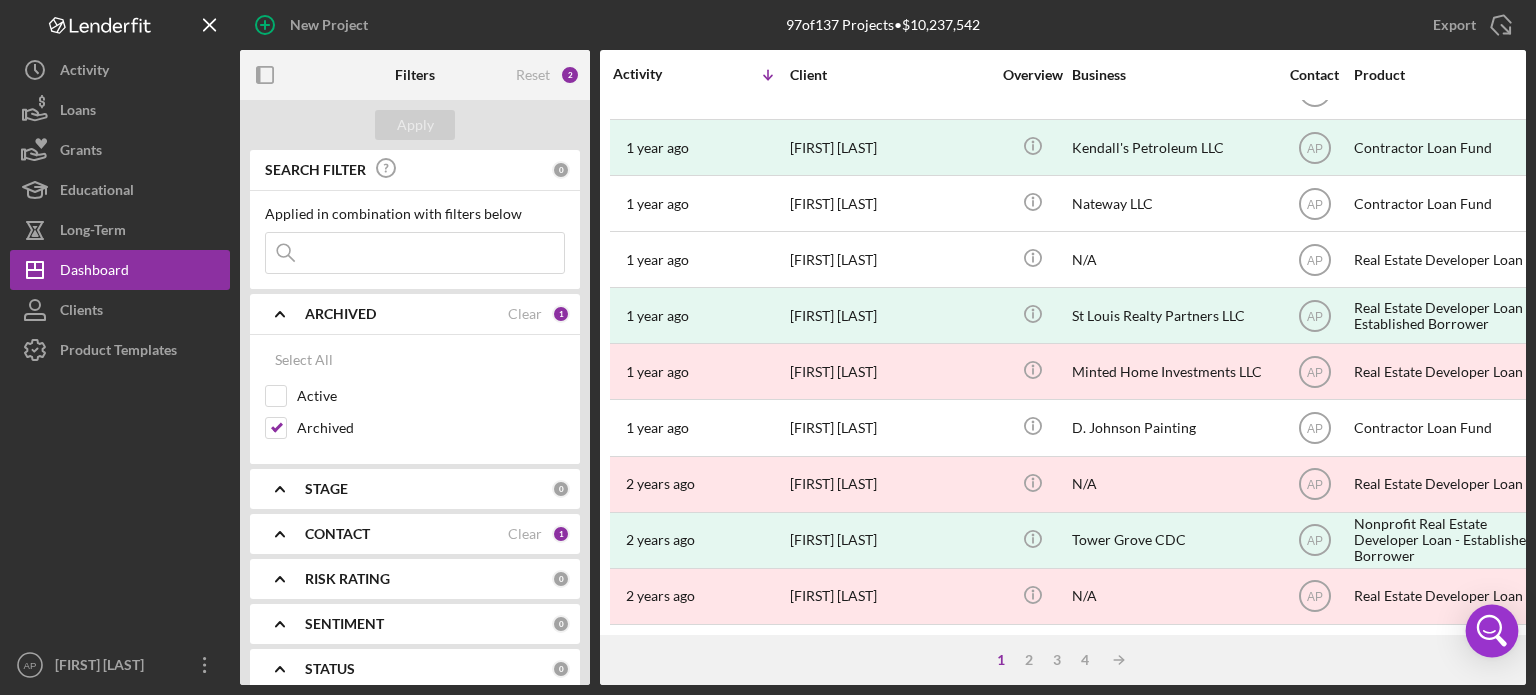 click 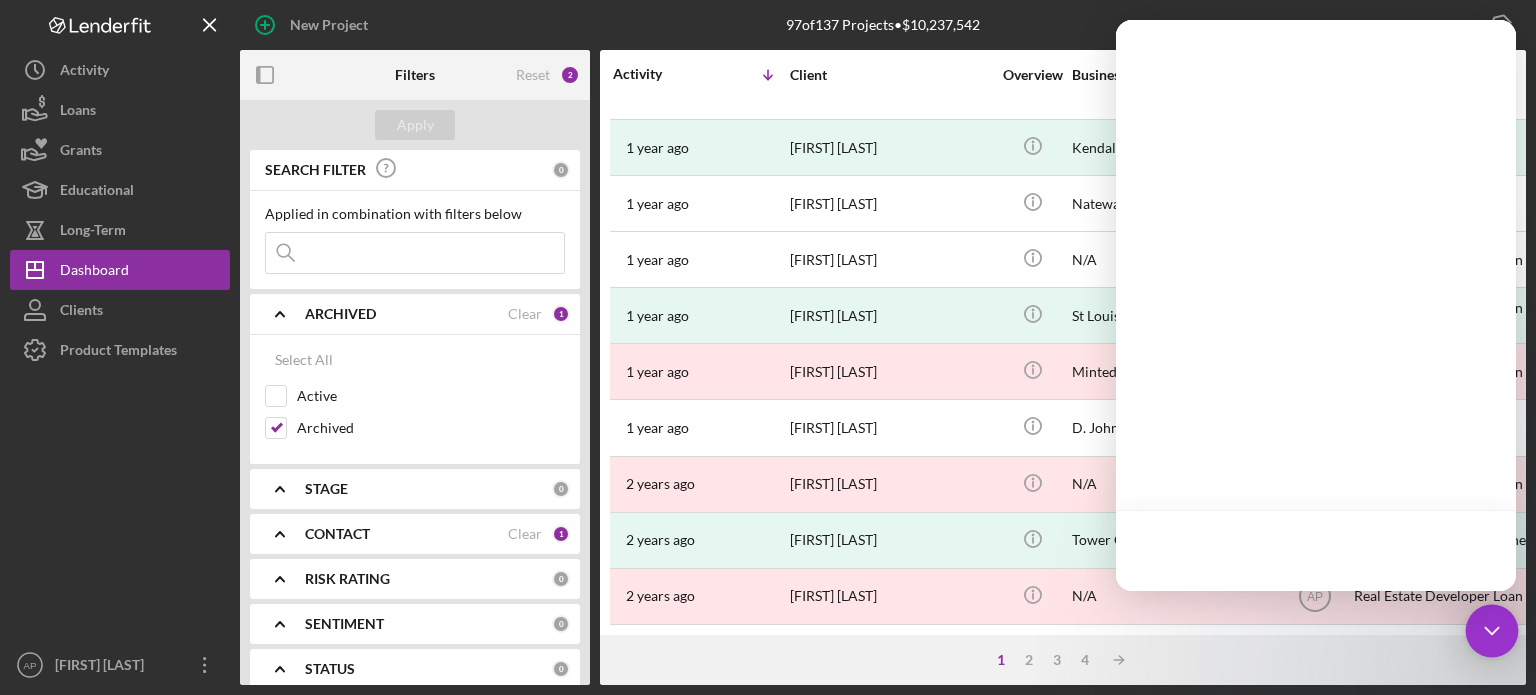 scroll, scrollTop: 0, scrollLeft: 0, axis: both 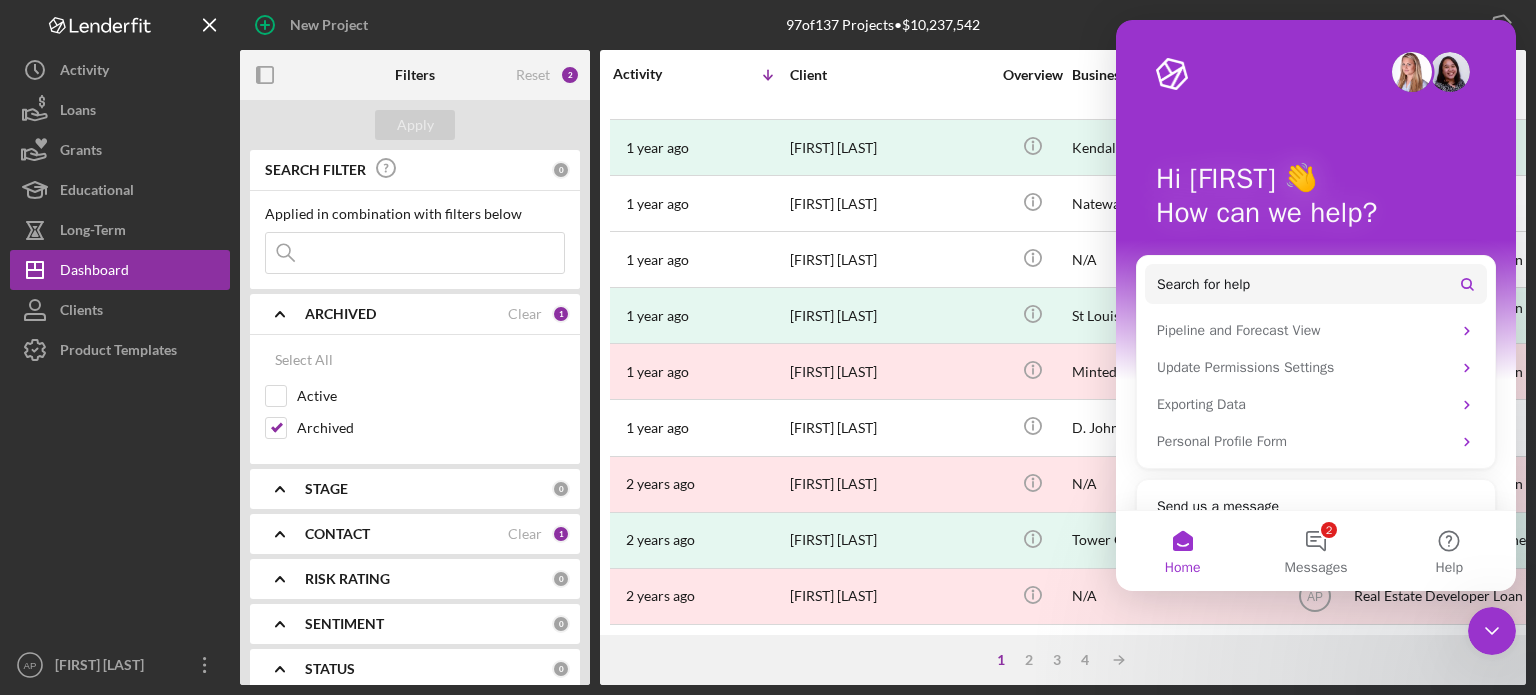 click on "[NUMBER]  of  [NUMBER]   Projects  •  [CURRENCY][AMOUNT]" at bounding box center [883, 25] 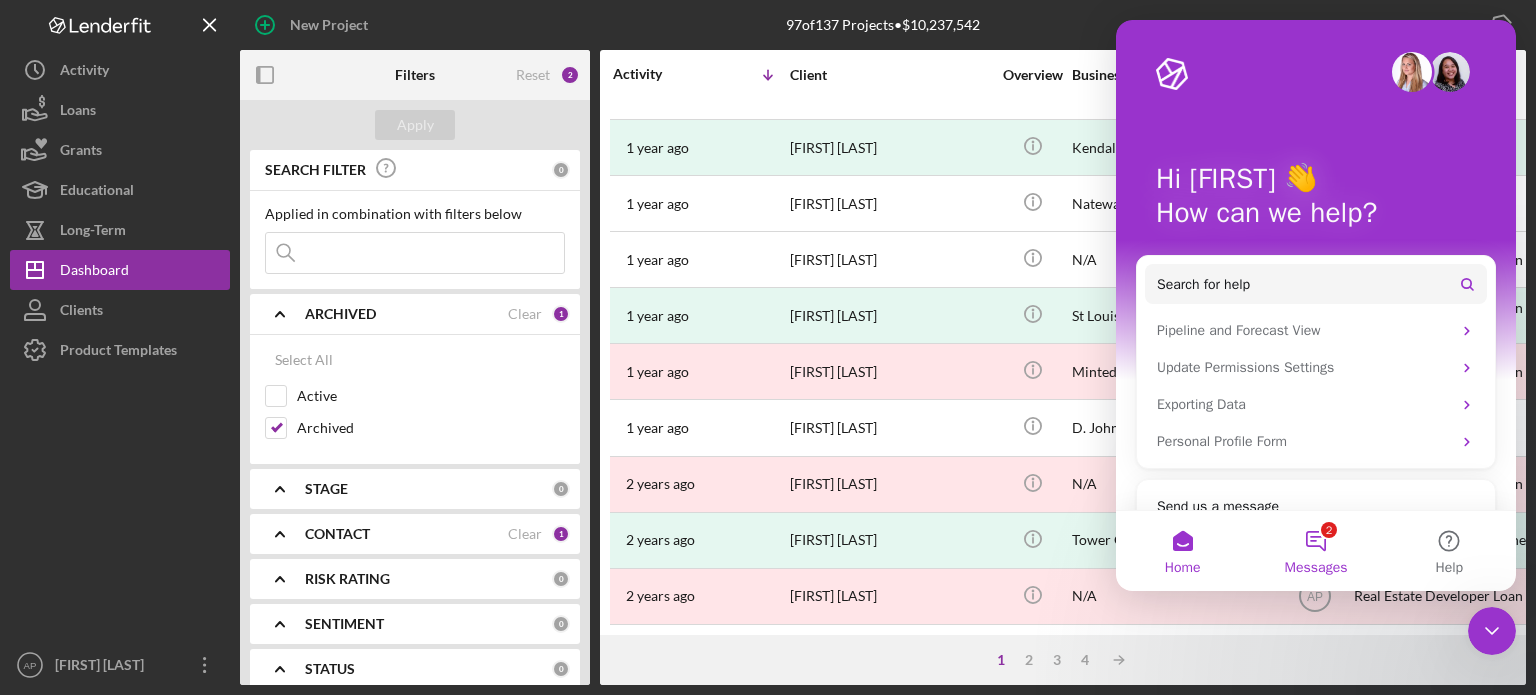 click on "2 Messages" at bounding box center [1315, 551] 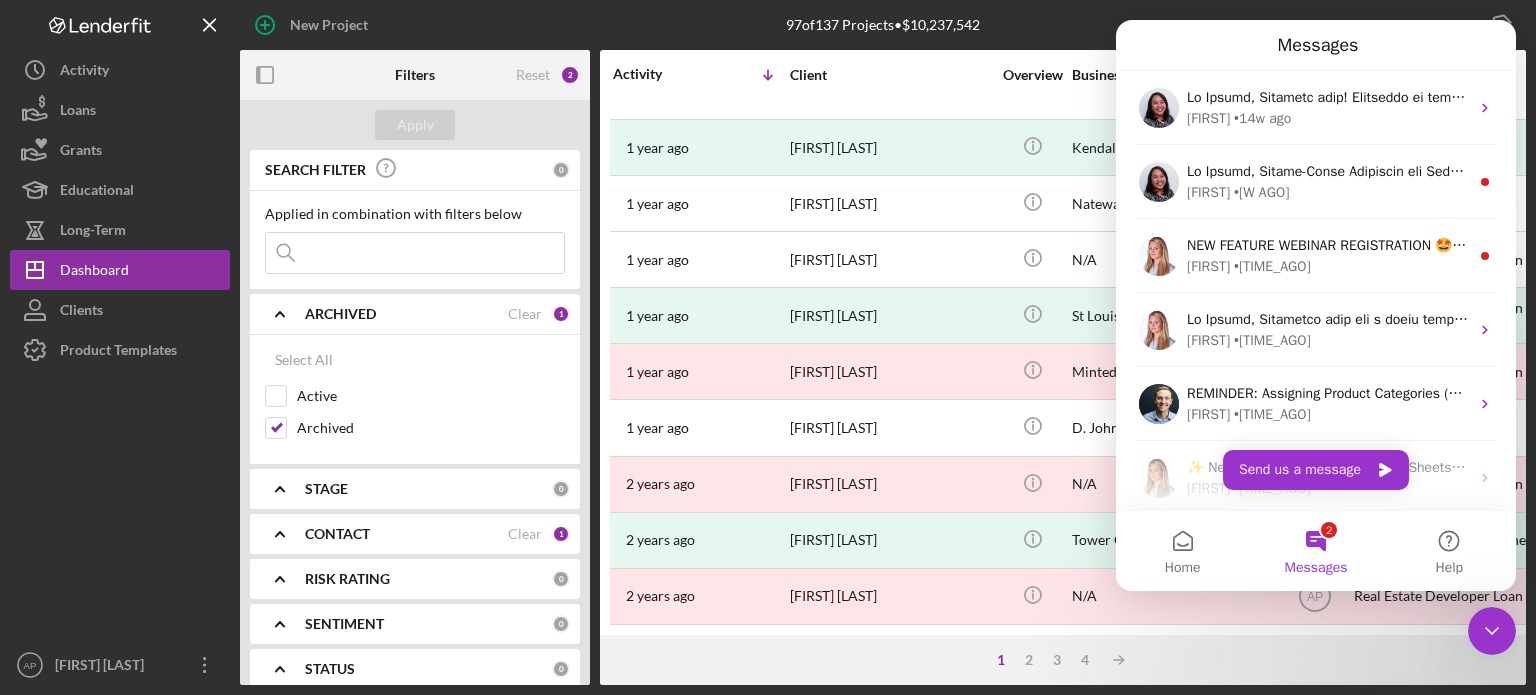click 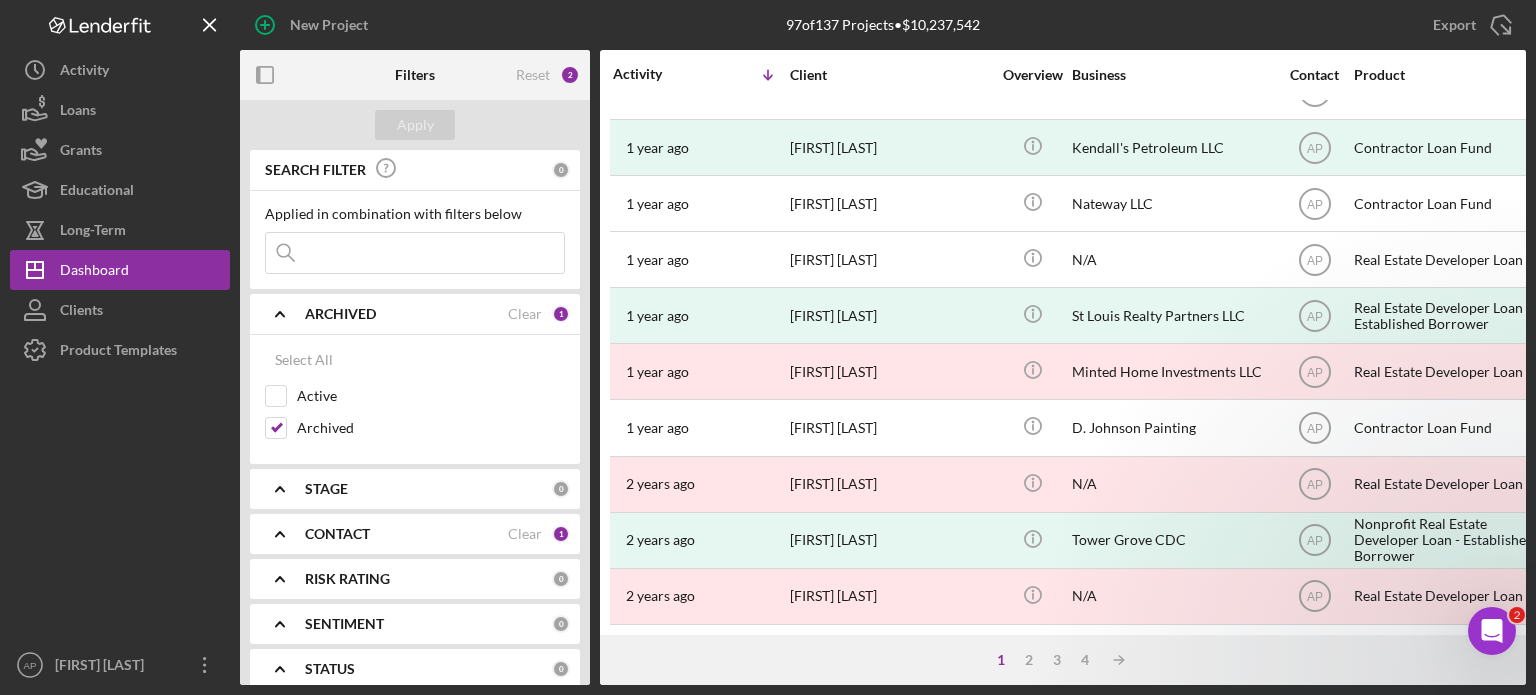 scroll, scrollTop: 0, scrollLeft: 0, axis: both 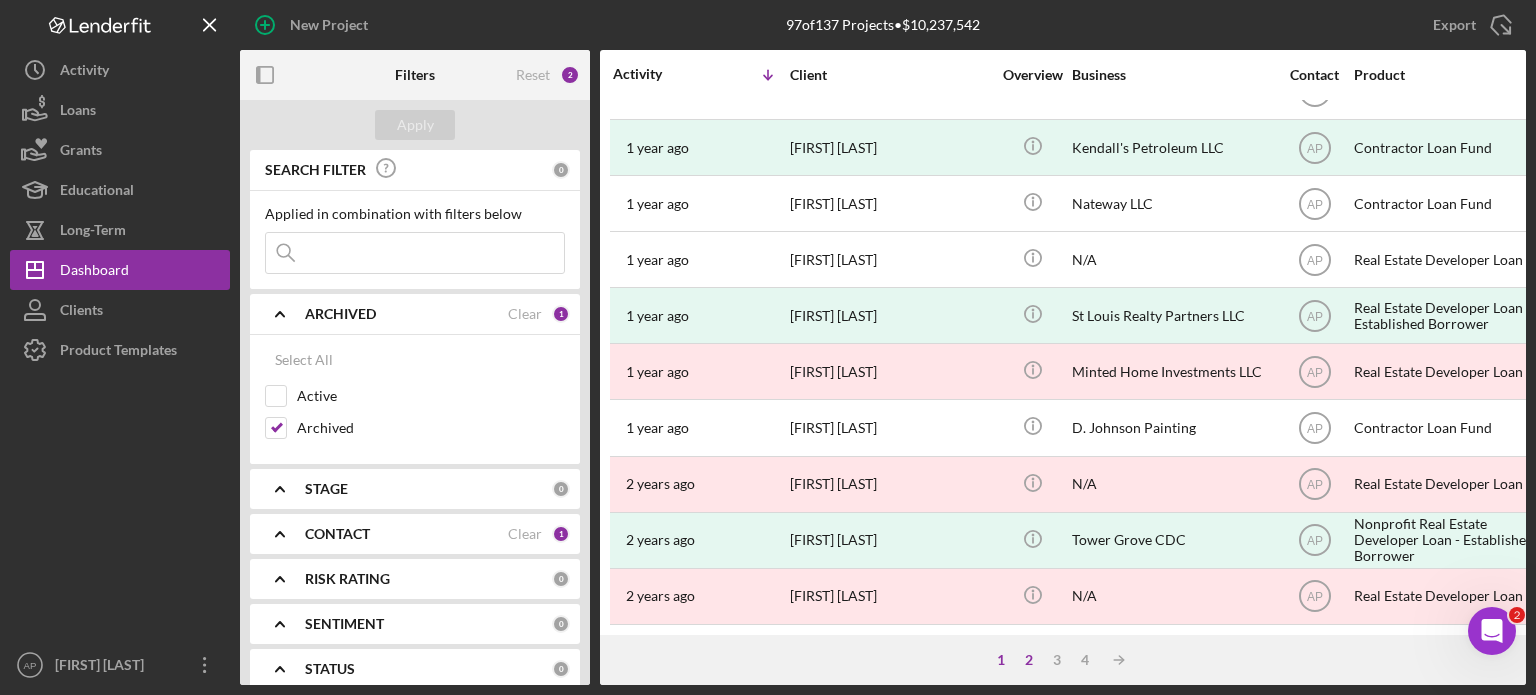 click on "2" at bounding box center [1029, 660] 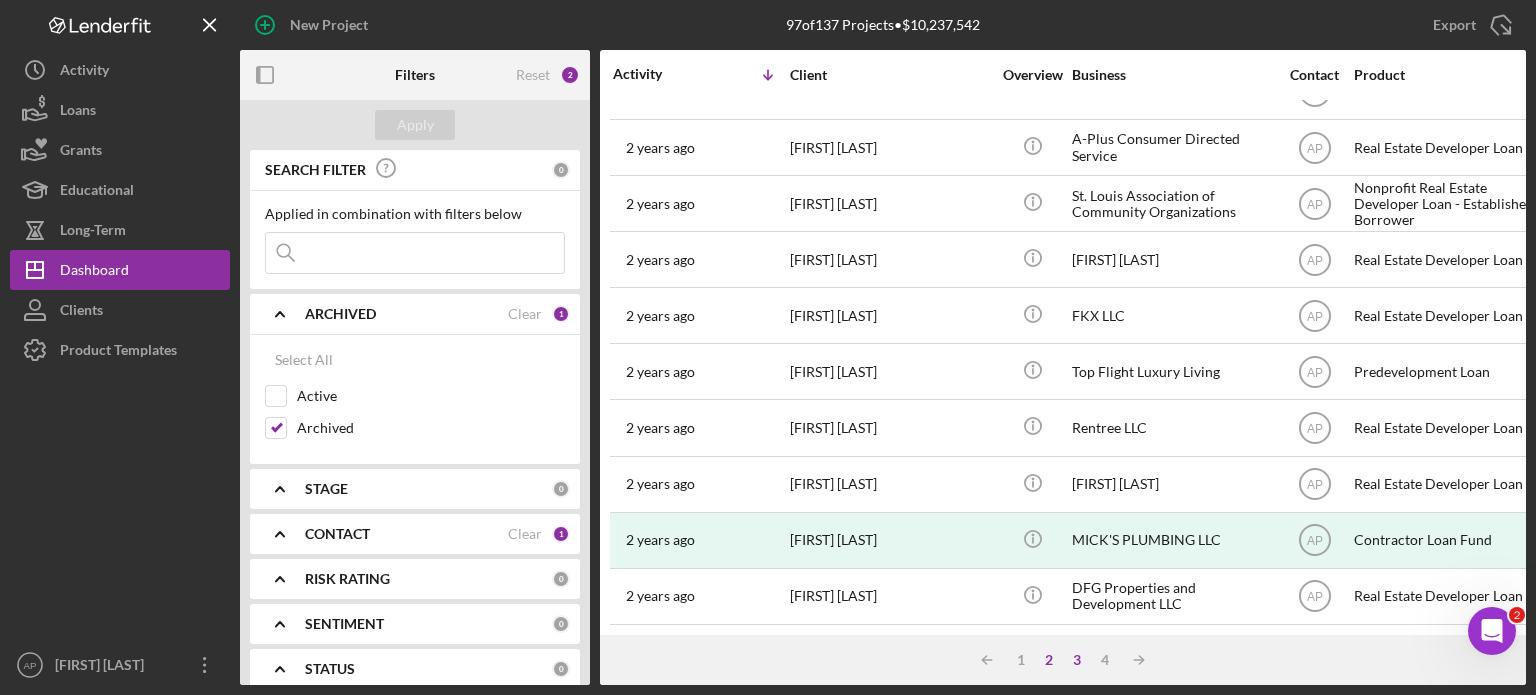 click on "3" at bounding box center [1077, 660] 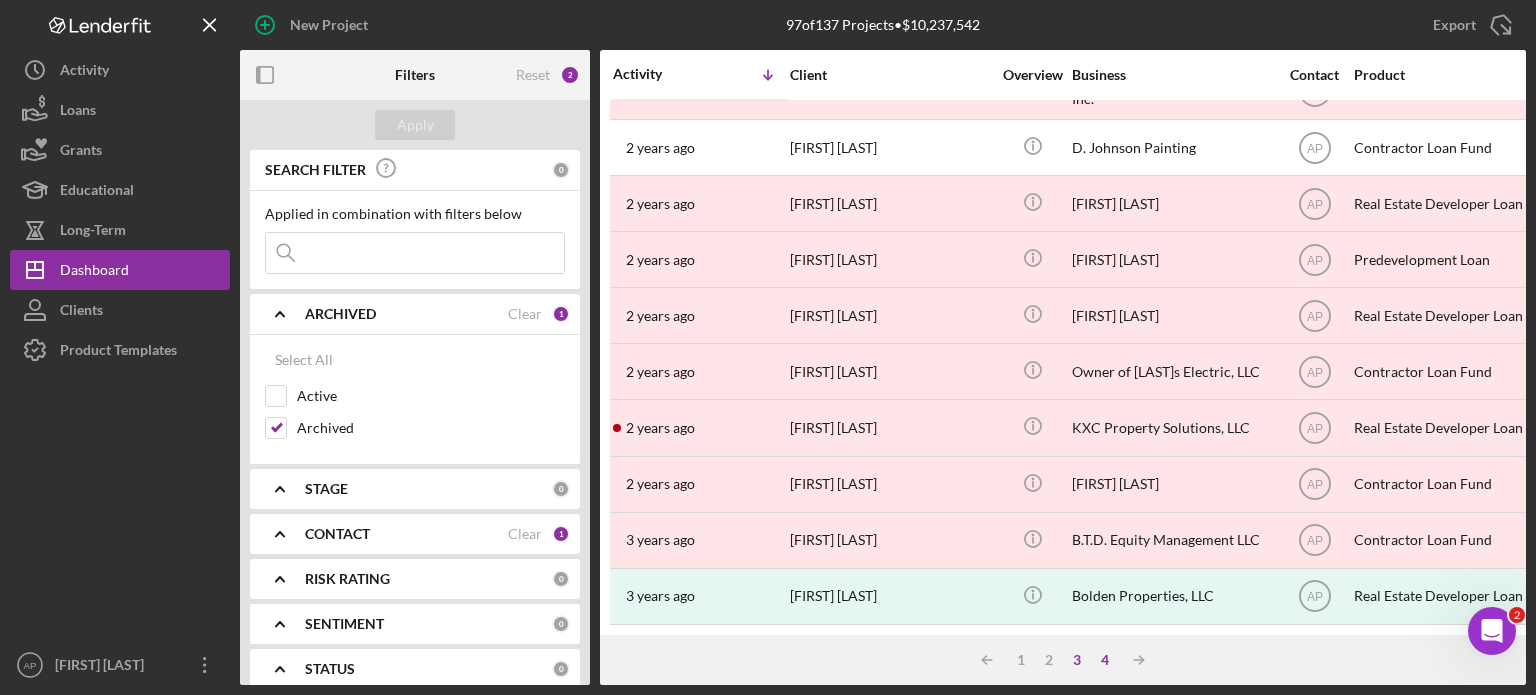 click on "4" at bounding box center [1105, 660] 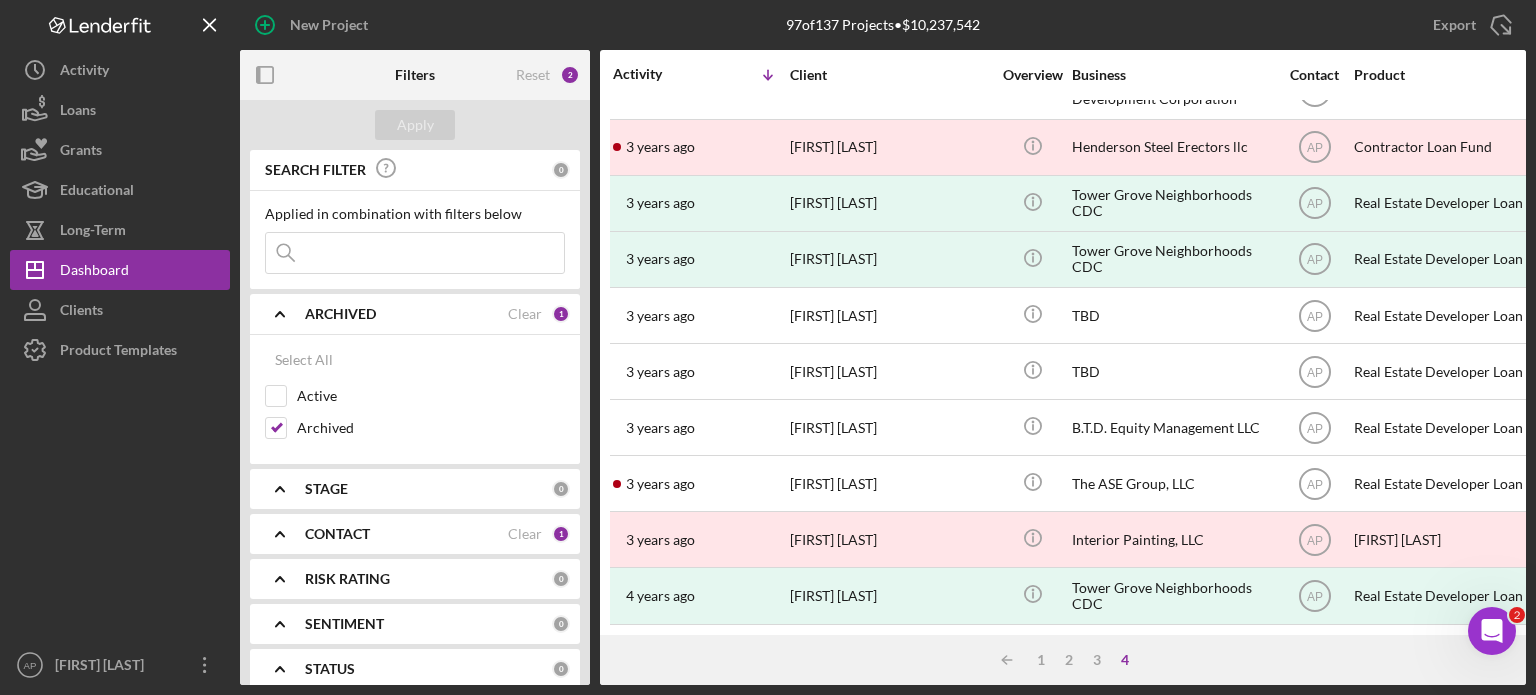 scroll, scrollTop: 724, scrollLeft: 0, axis: vertical 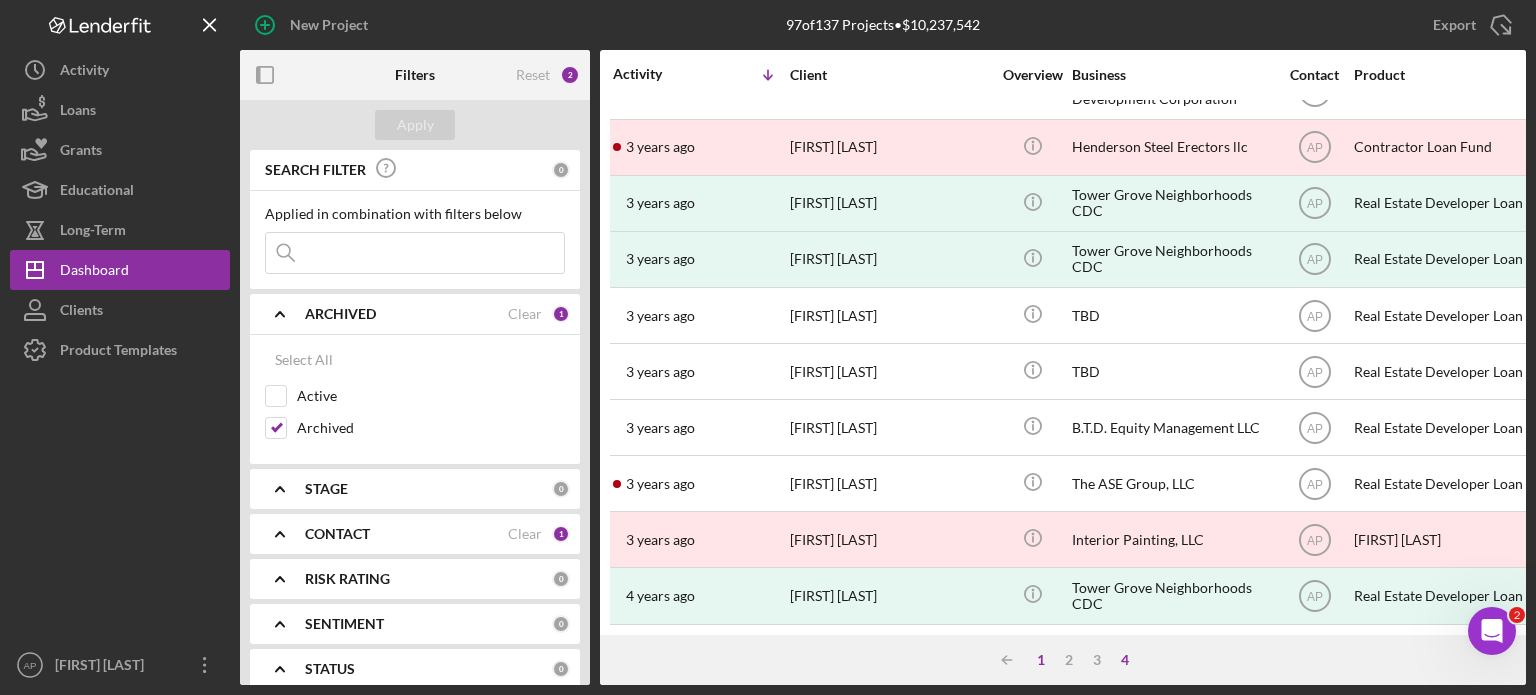 click on "1" at bounding box center [1041, 660] 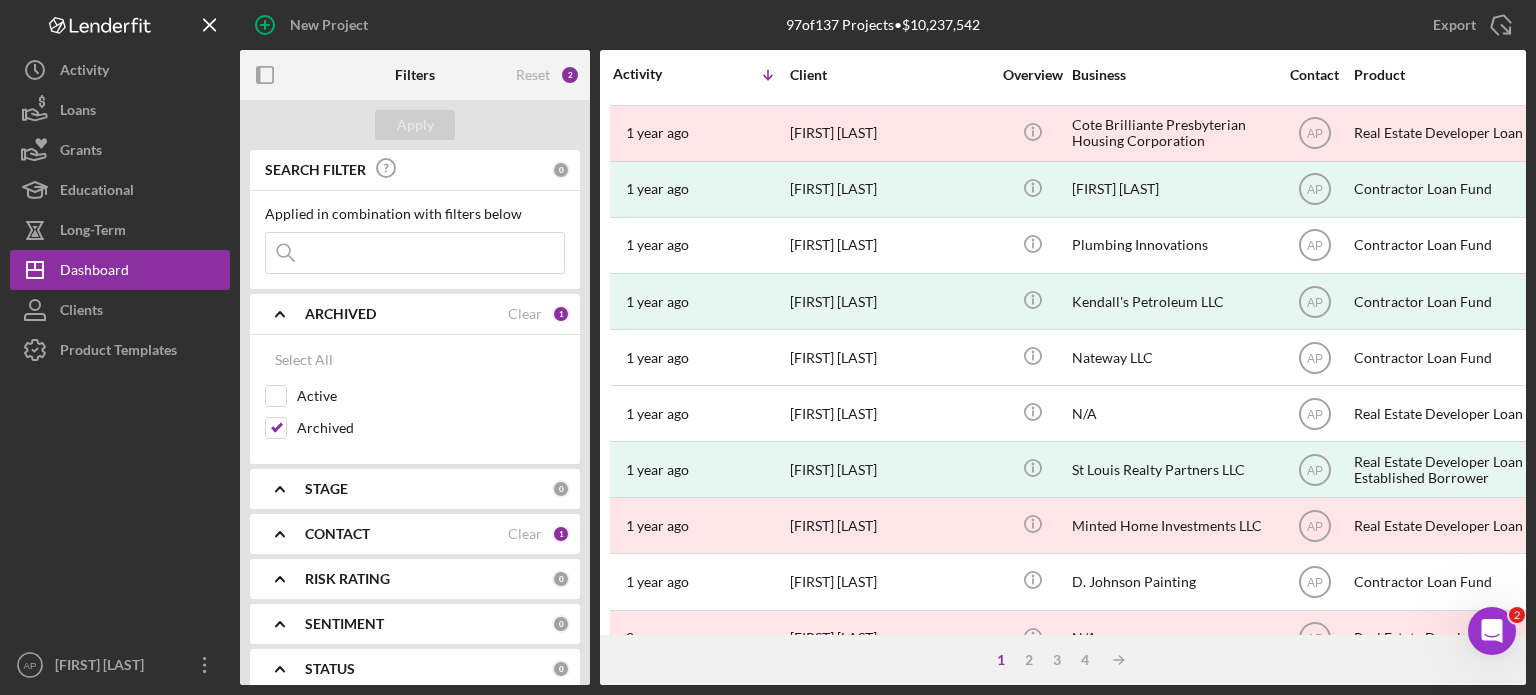 scroll, scrollTop: 892, scrollLeft: 0, axis: vertical 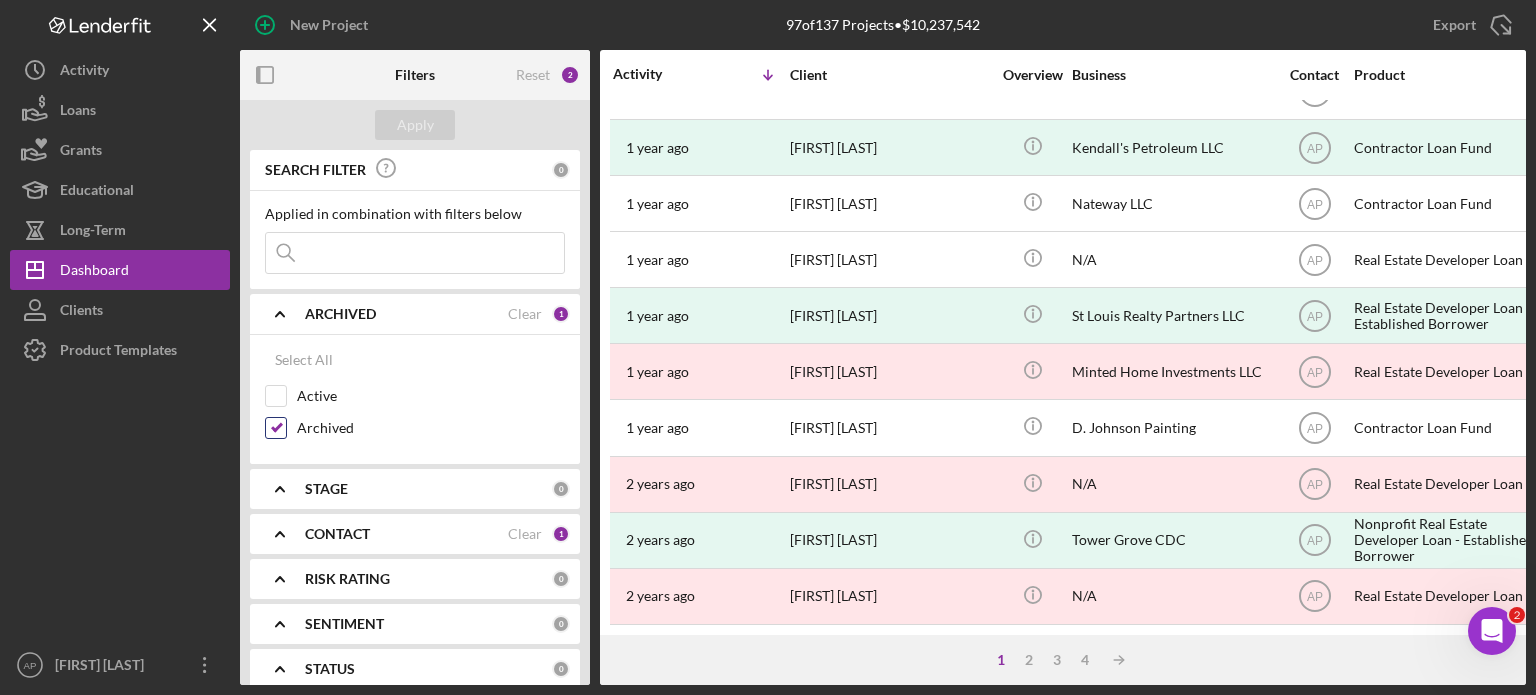 click on "Archived" at bounding box center [276, 428] 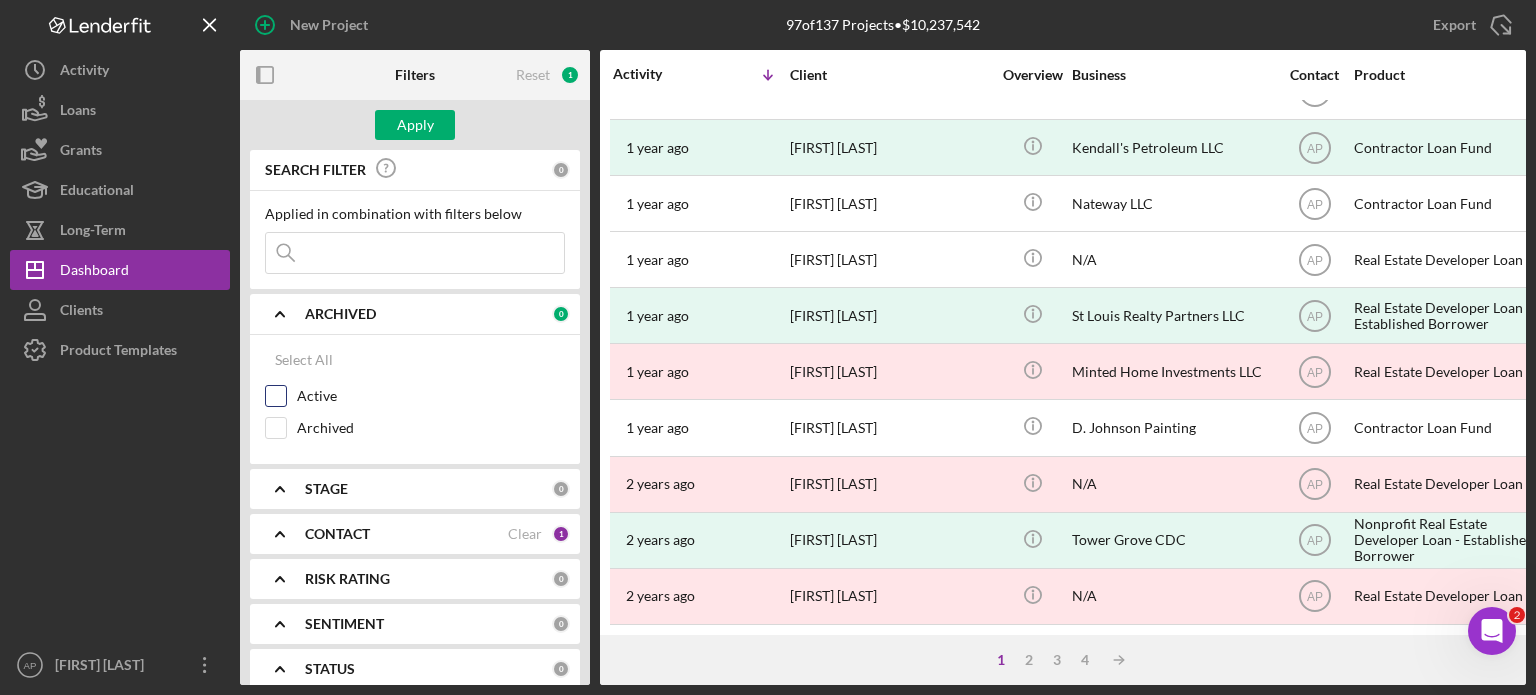 click on "Active" at bounding box center [276, 396] 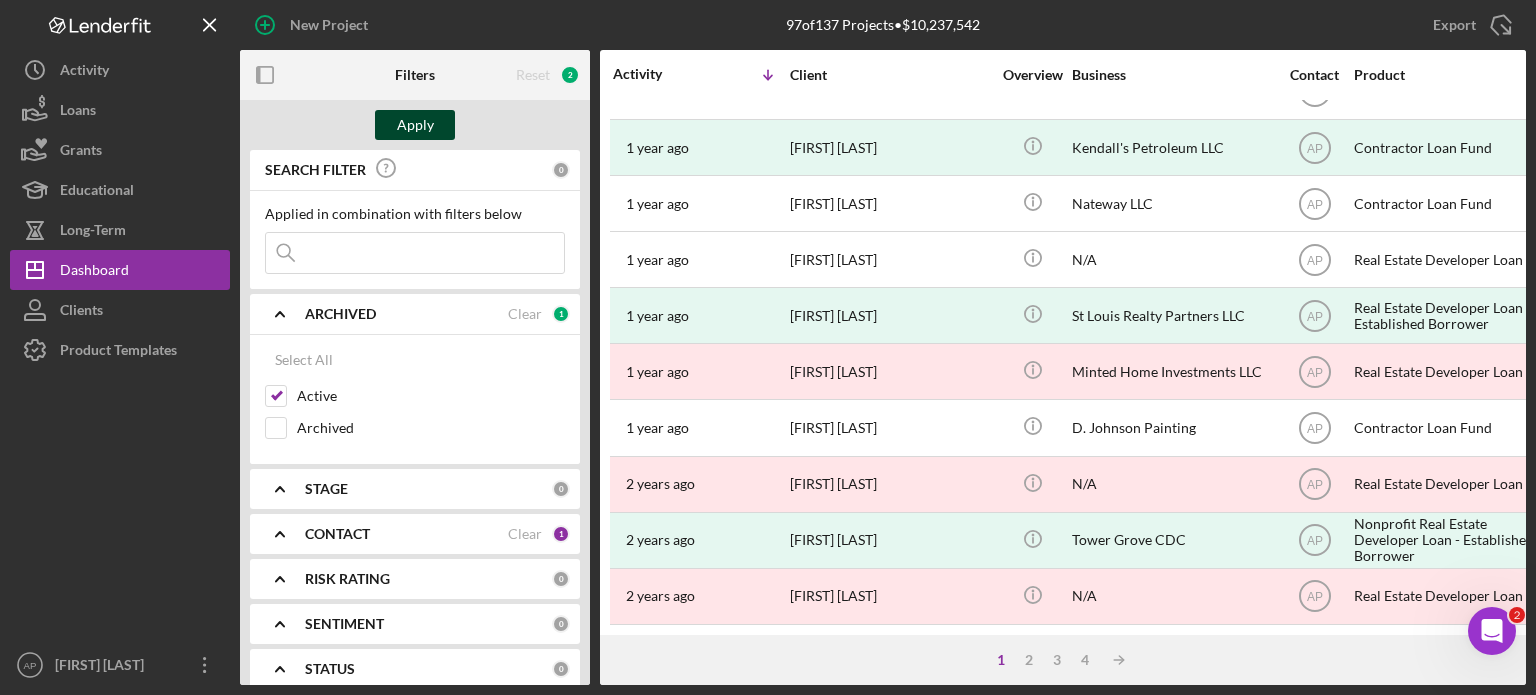 click on "Apply" at bounding box center [415, 125] 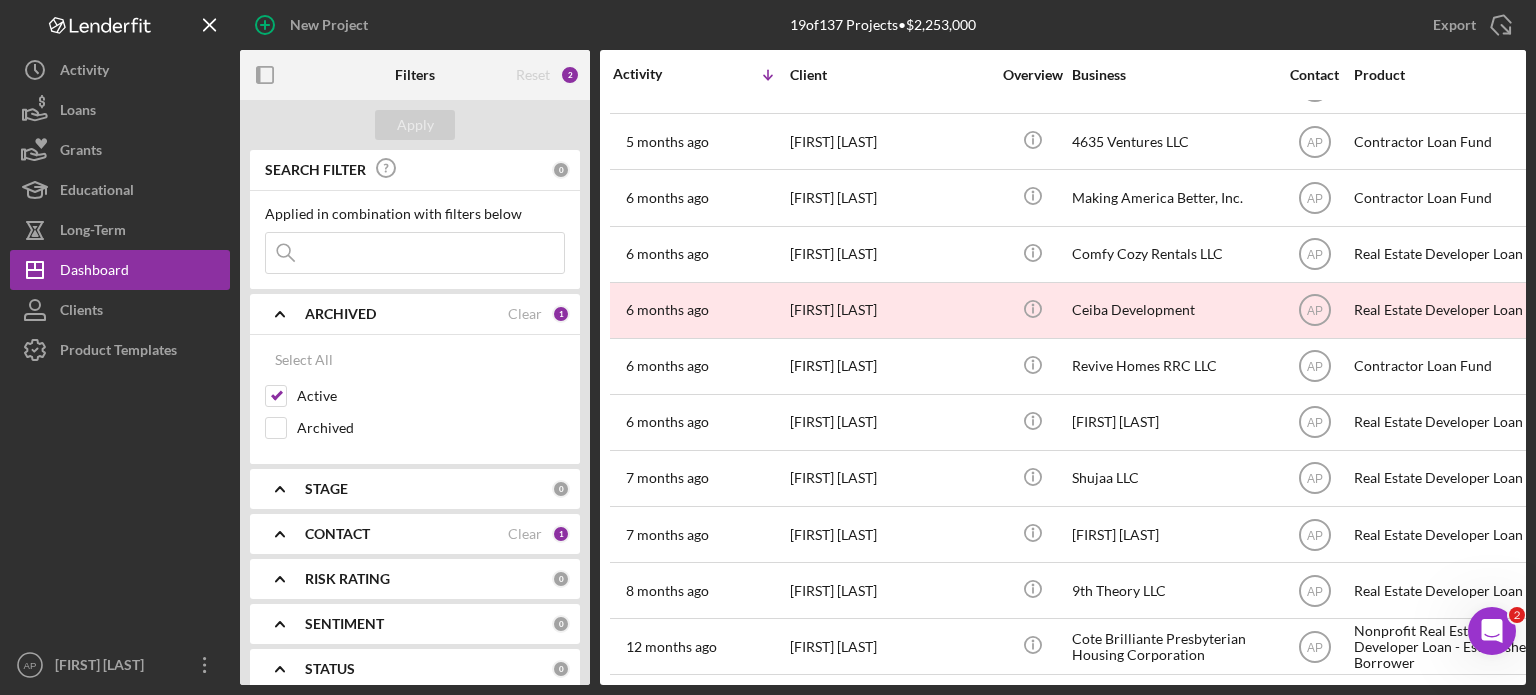 scroll, scrollTop: 505, scrollLeft: 0, axis: vertical 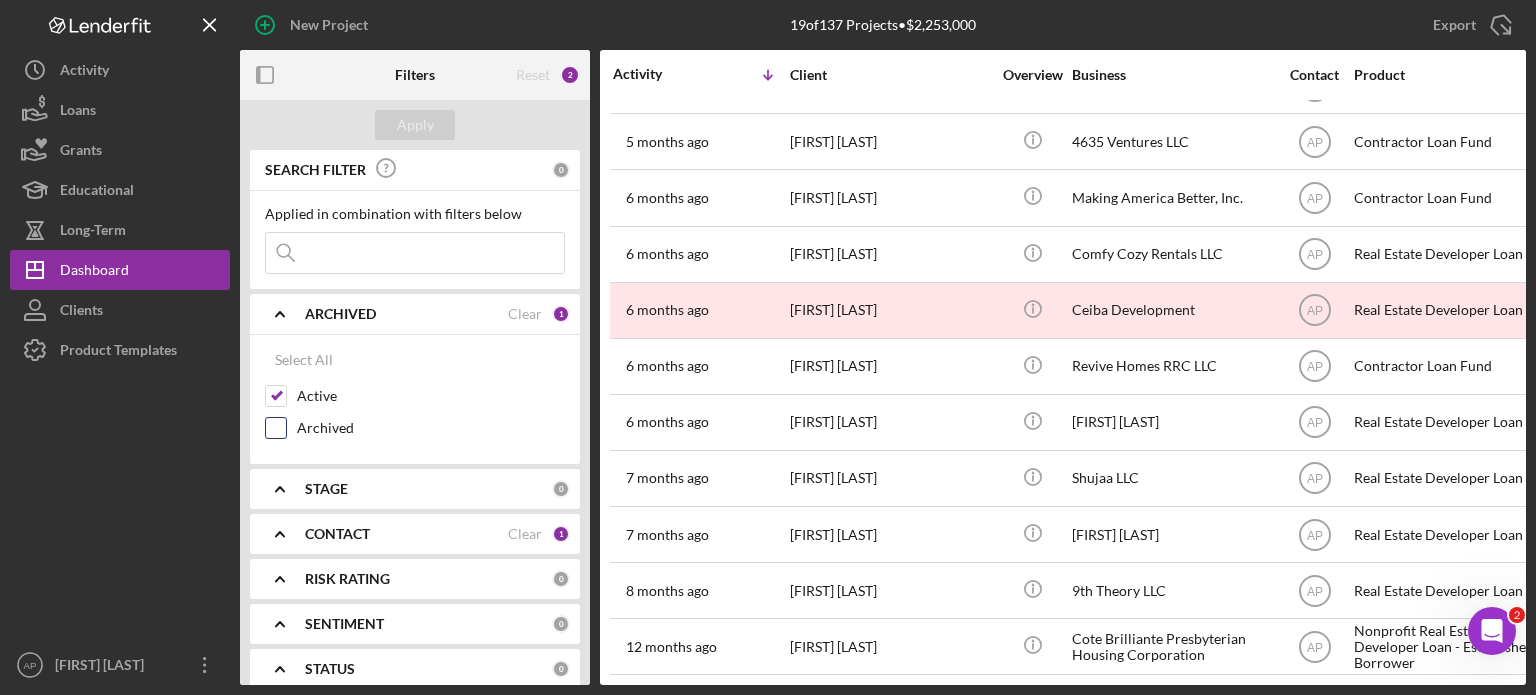 click on "Archived" at bounding box center [276, 428] 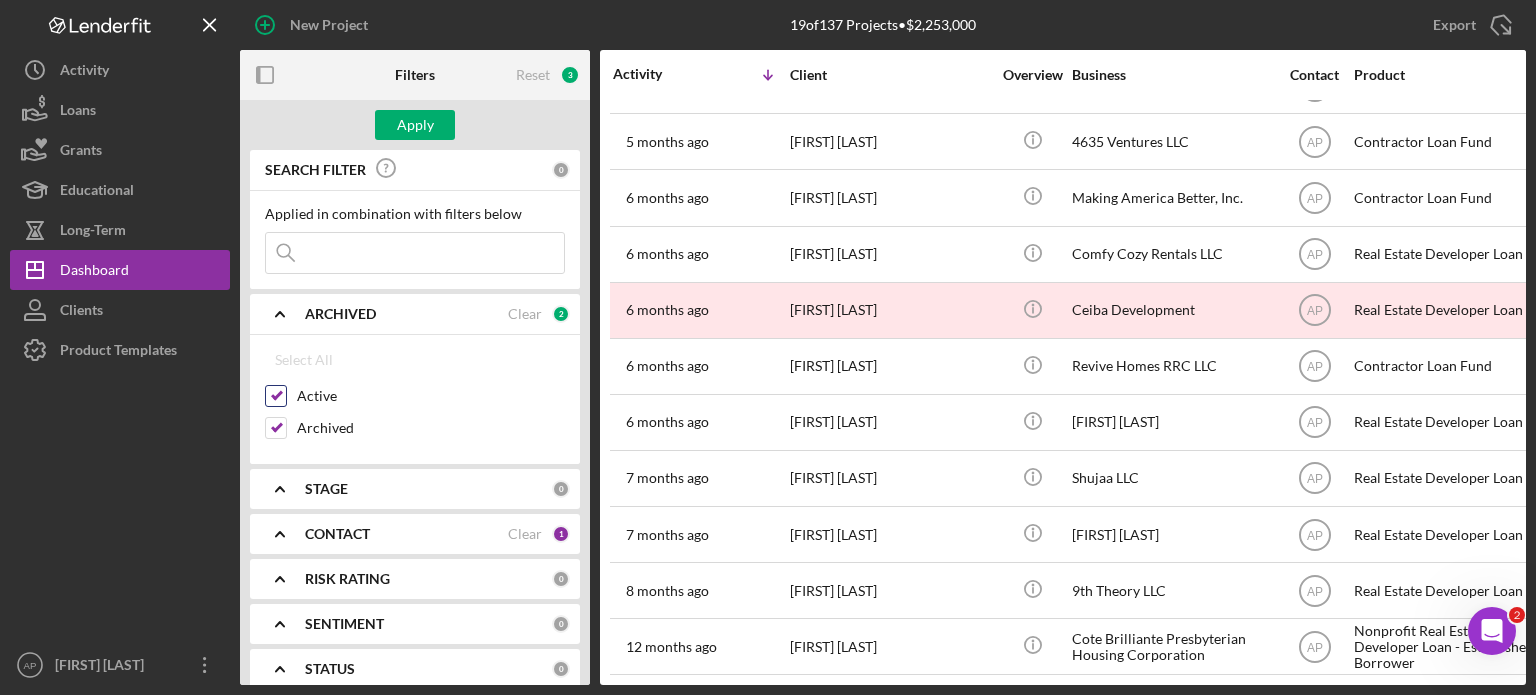 click on "Active" at bounding box center [276, 396] 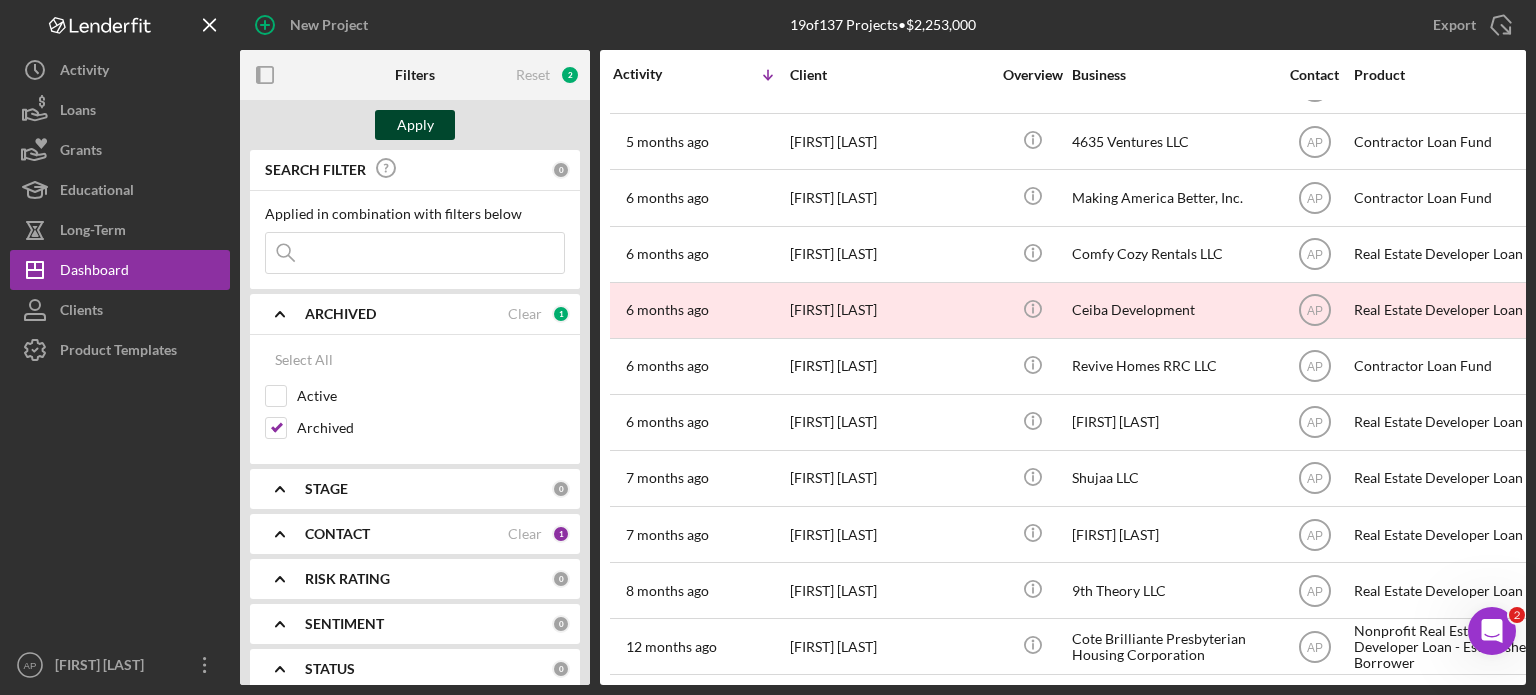 click on "Apply" at bounding box center (415, 125) 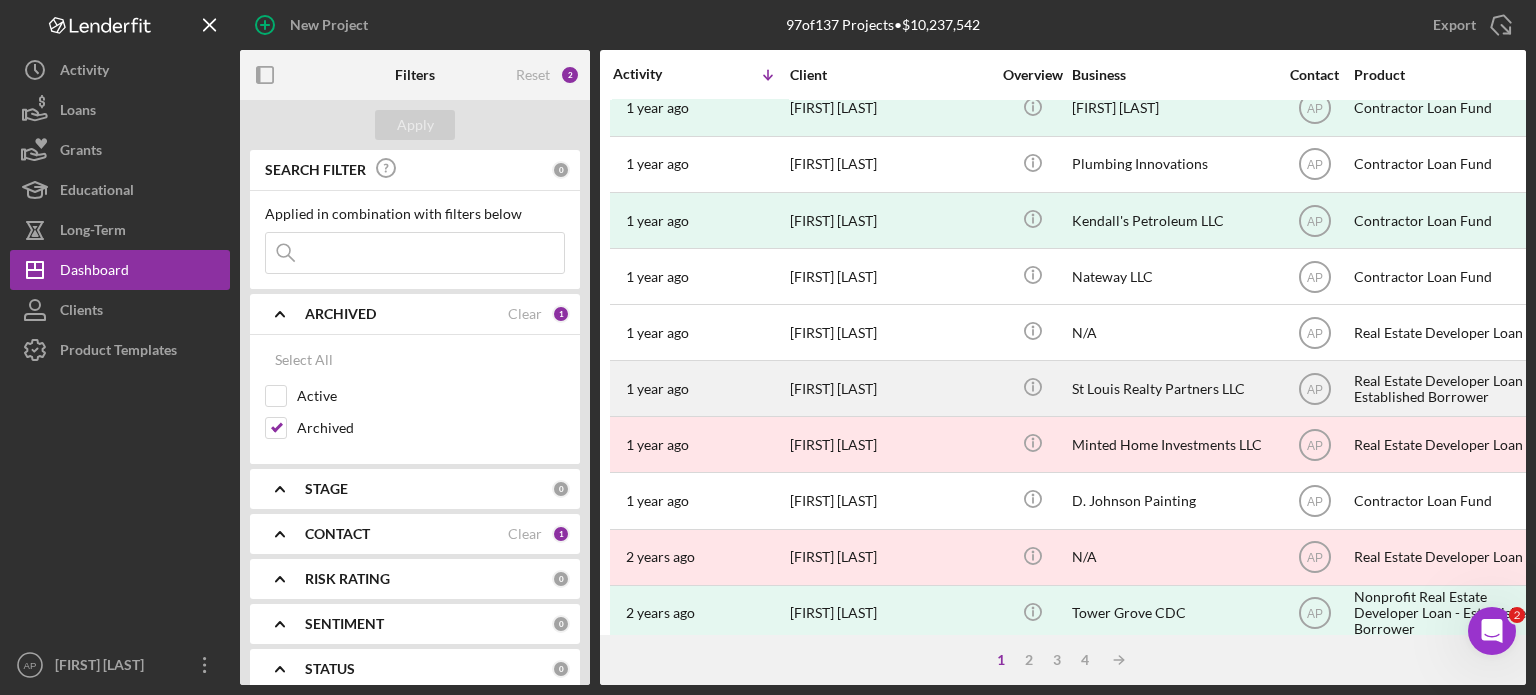 scroll, scrollTop: 892, scrollLeft: 0, axis: vertical 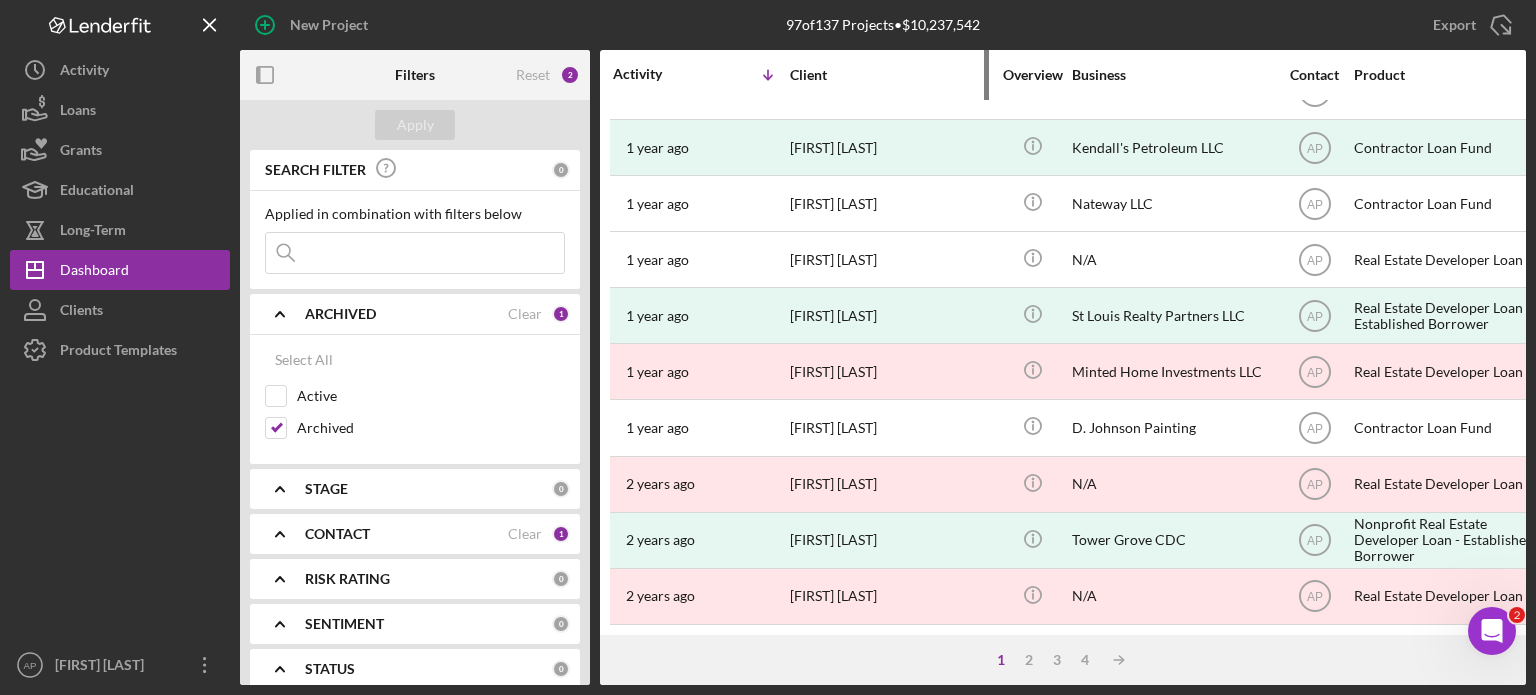click on "Client" at bounding box center (890, 75) 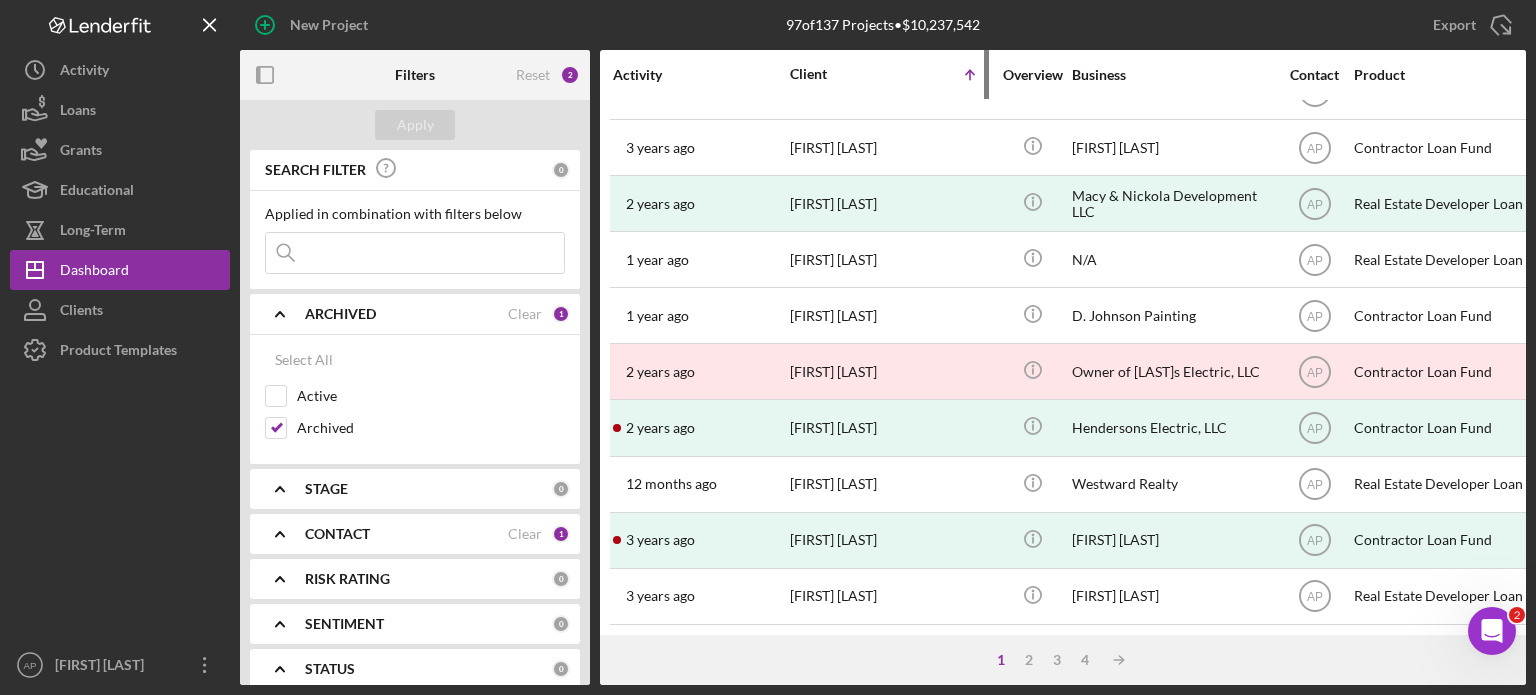 scroll, scrollTop: 0, scrollLeft: 0, axis: both 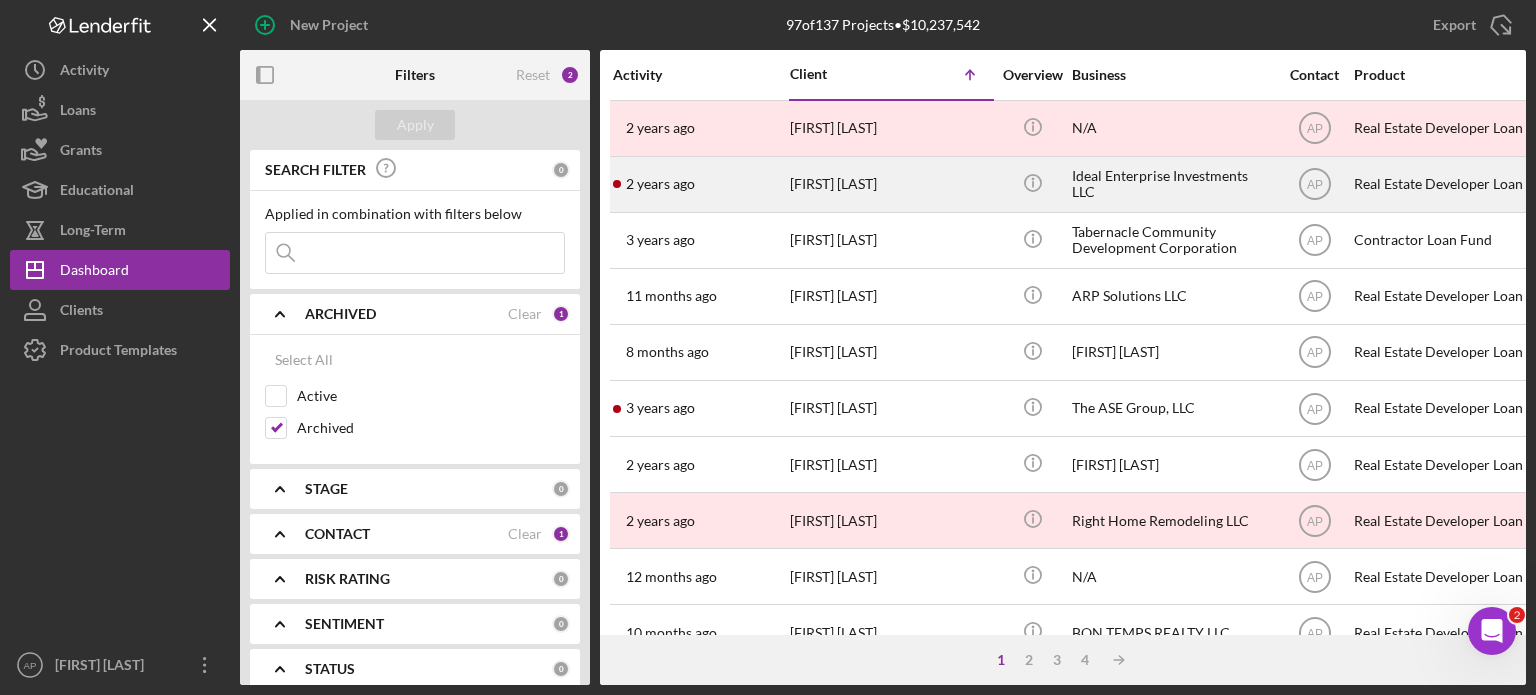 click on "[FIRST] [LAST]" at bounding box center [890, 184] 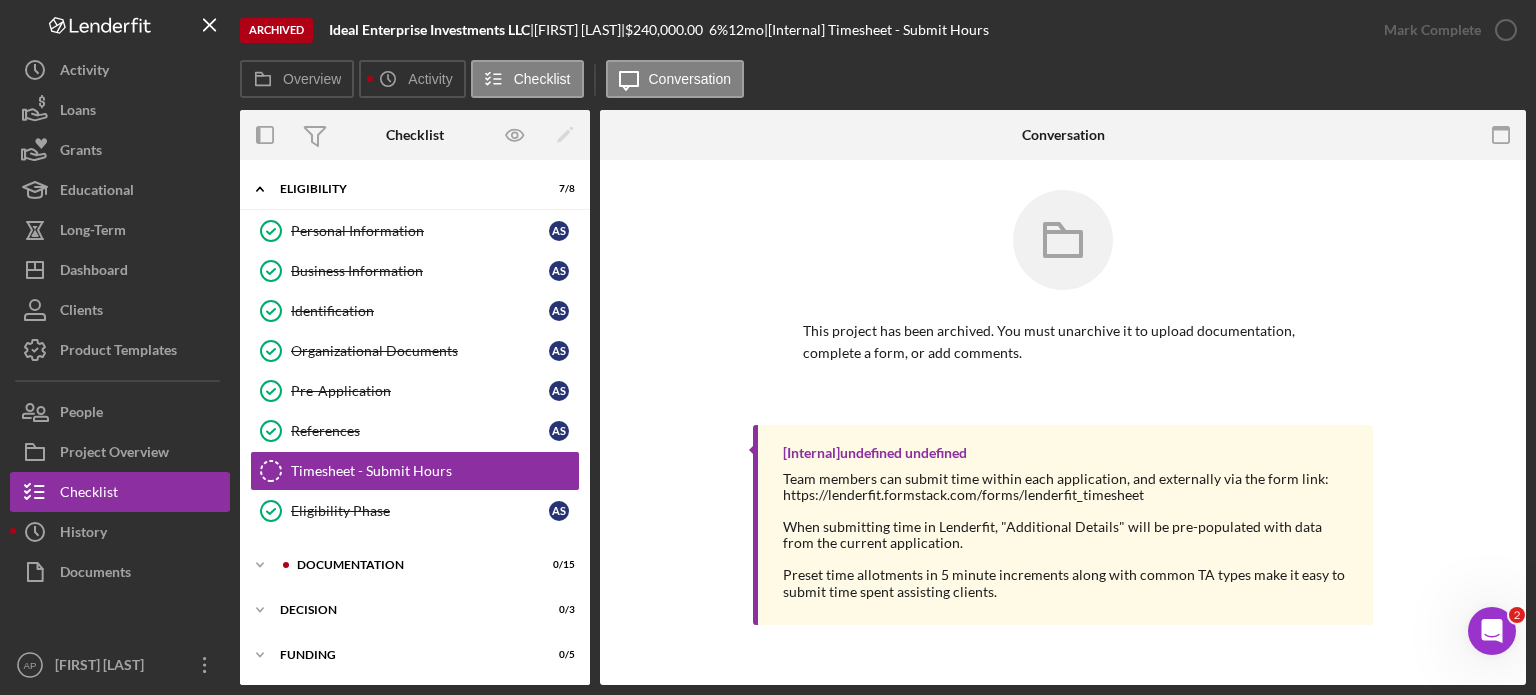 scroll, scrollTop: 42, scrollLeft: 0, axis: vertical 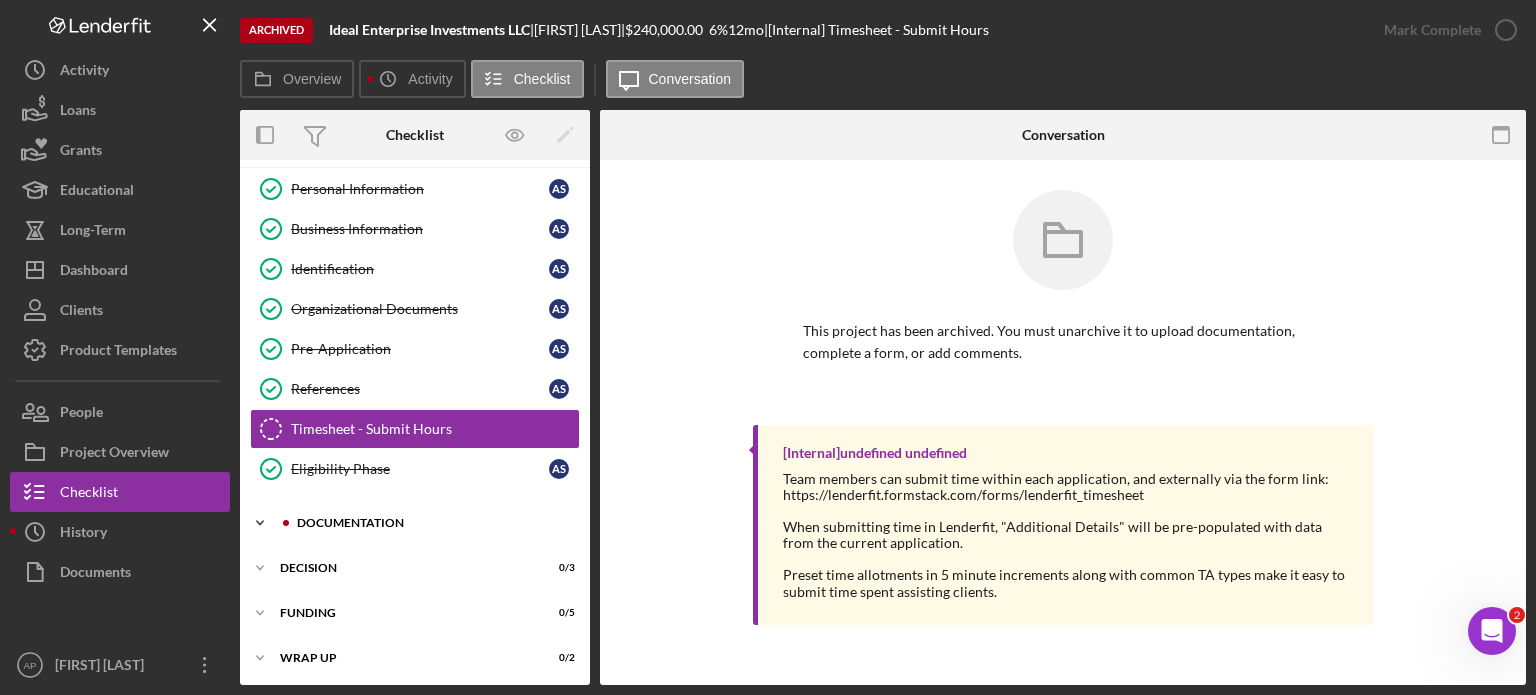 click on "Documentation" at bounding box center (431, 523) 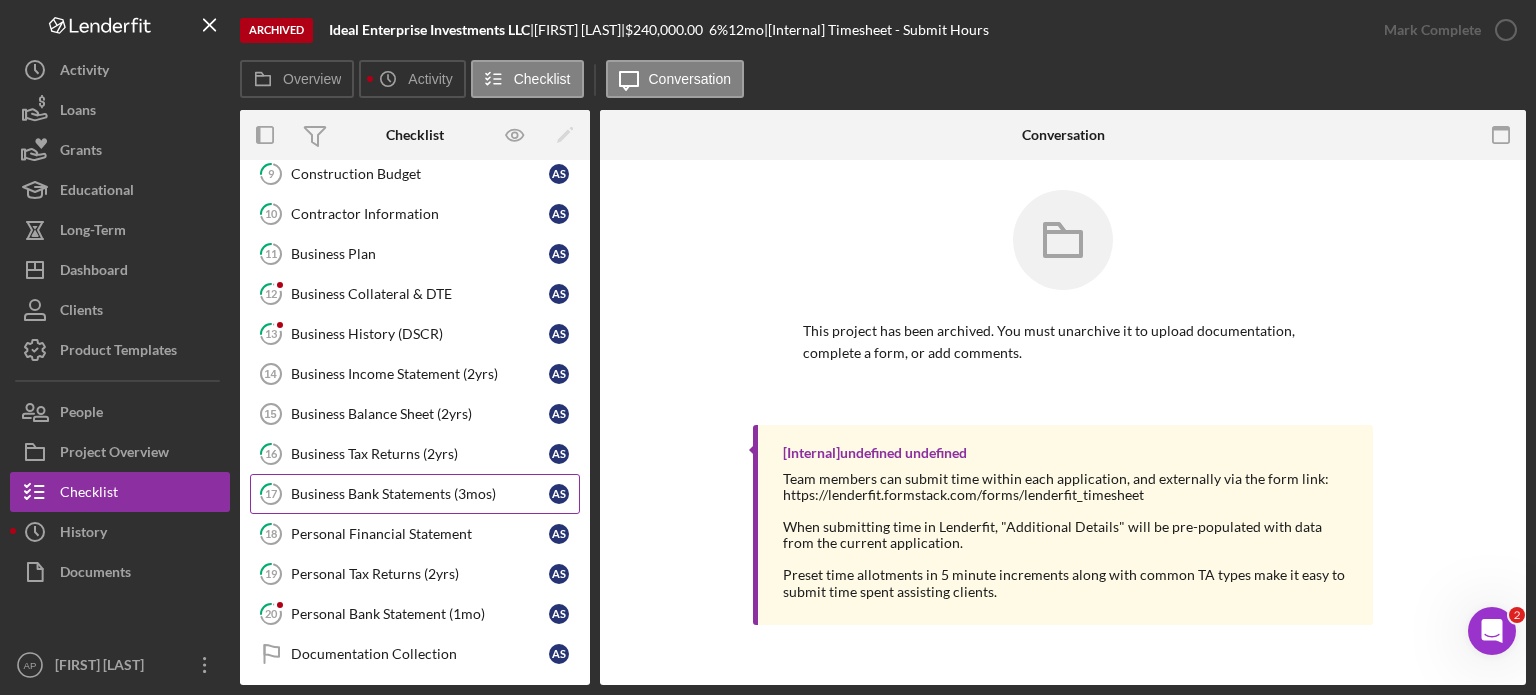 scroll, scrollTop: 542, scrollLeft: 0, axis: vertical 